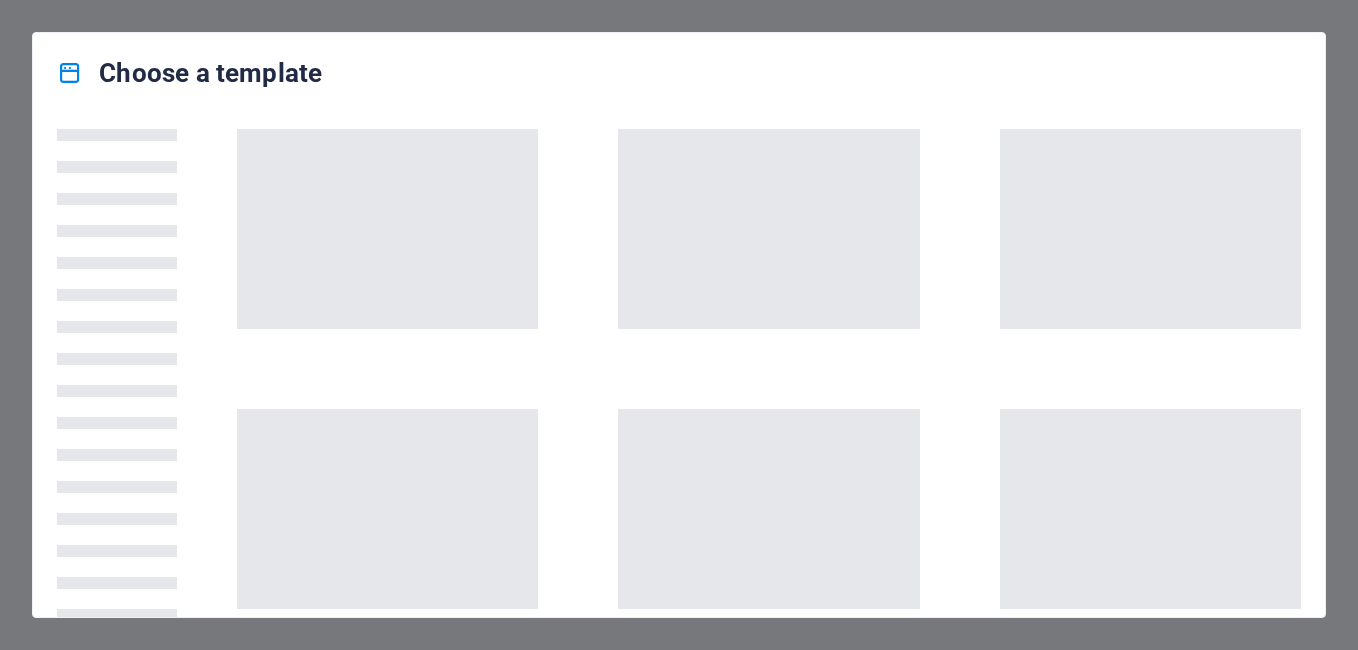 scroll, scrollTop: 0, scrollLeft: 0, axis: both 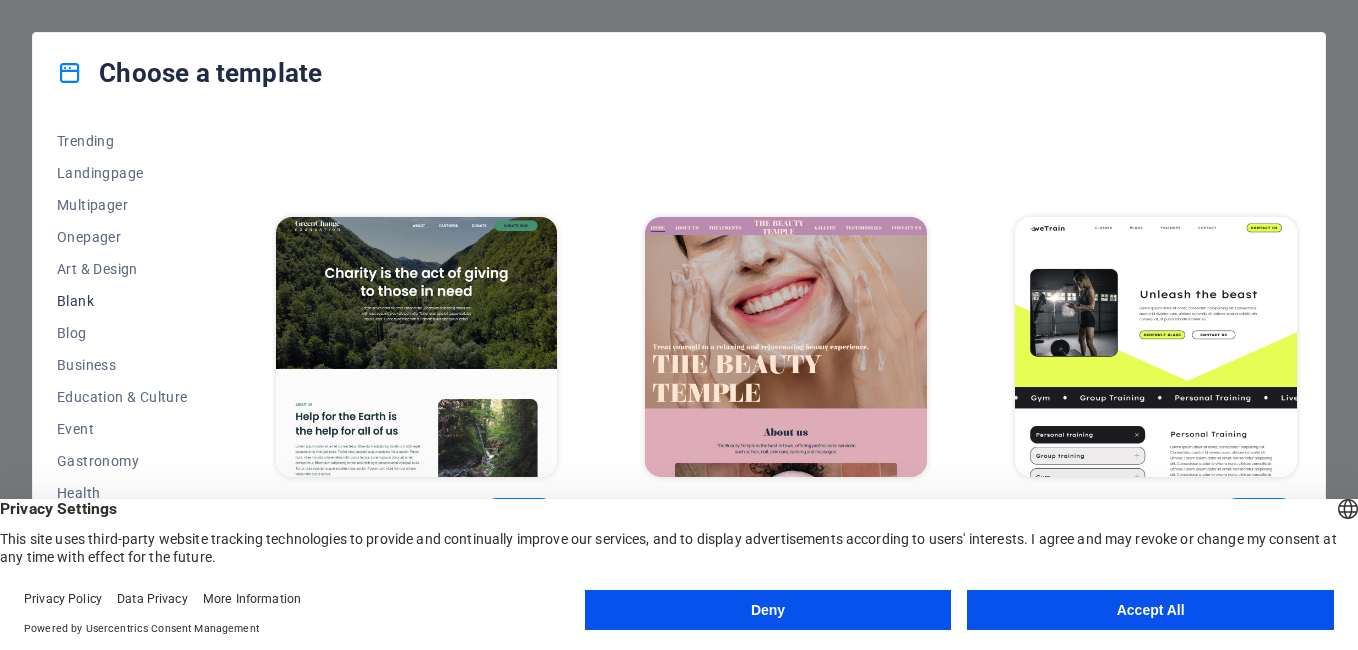 click on "Blank" at bounding box center (122, 301) 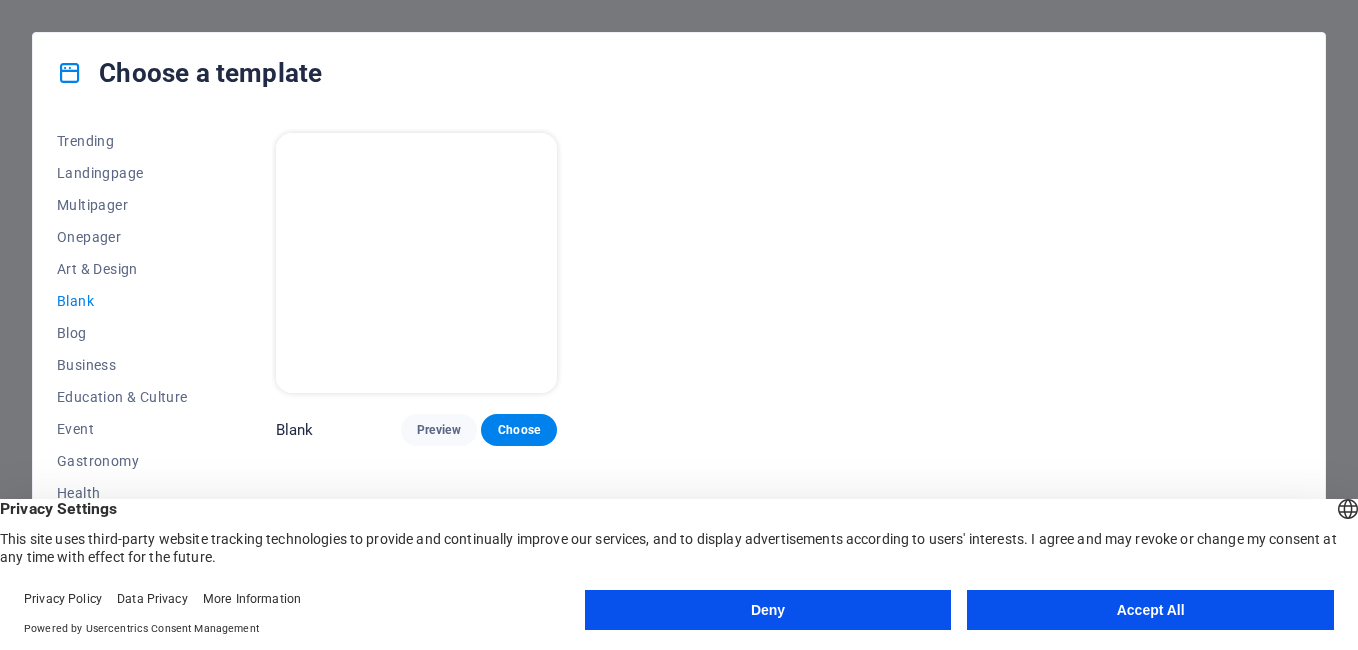 scroll, scrollTop: 0, scrollLeft: 0, axis: both 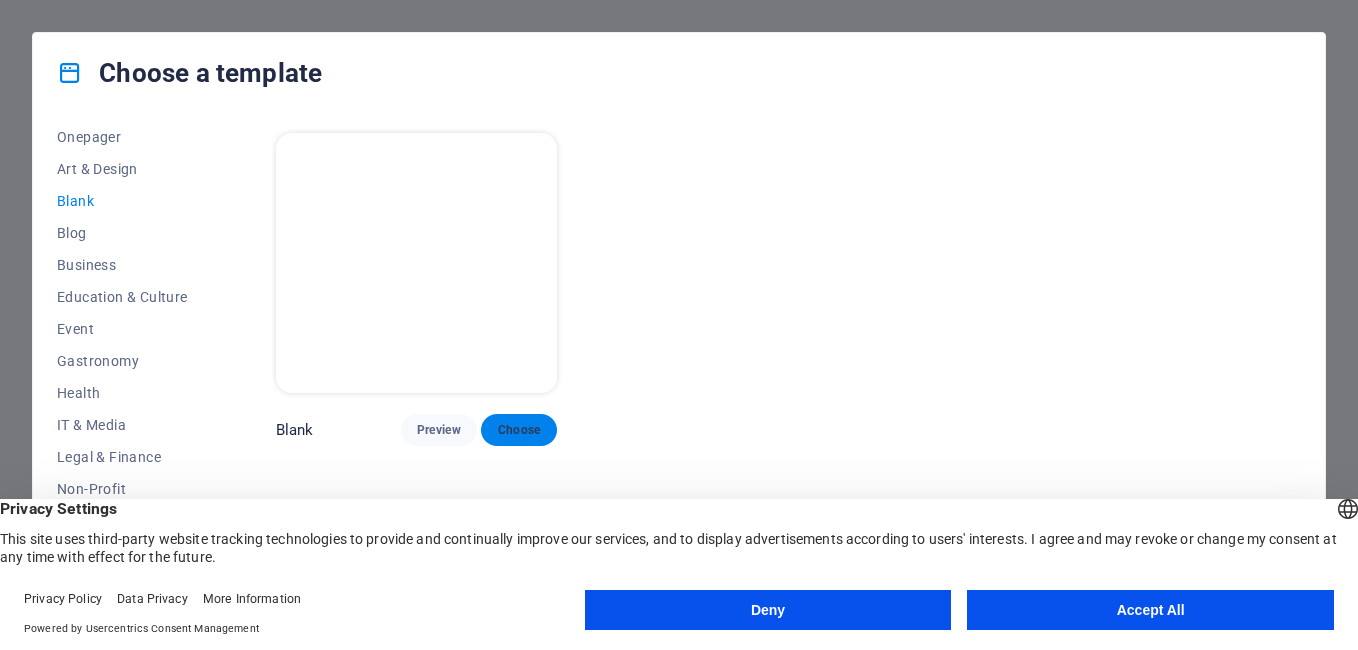 click on "Choose" at bounding box center [519, 430] 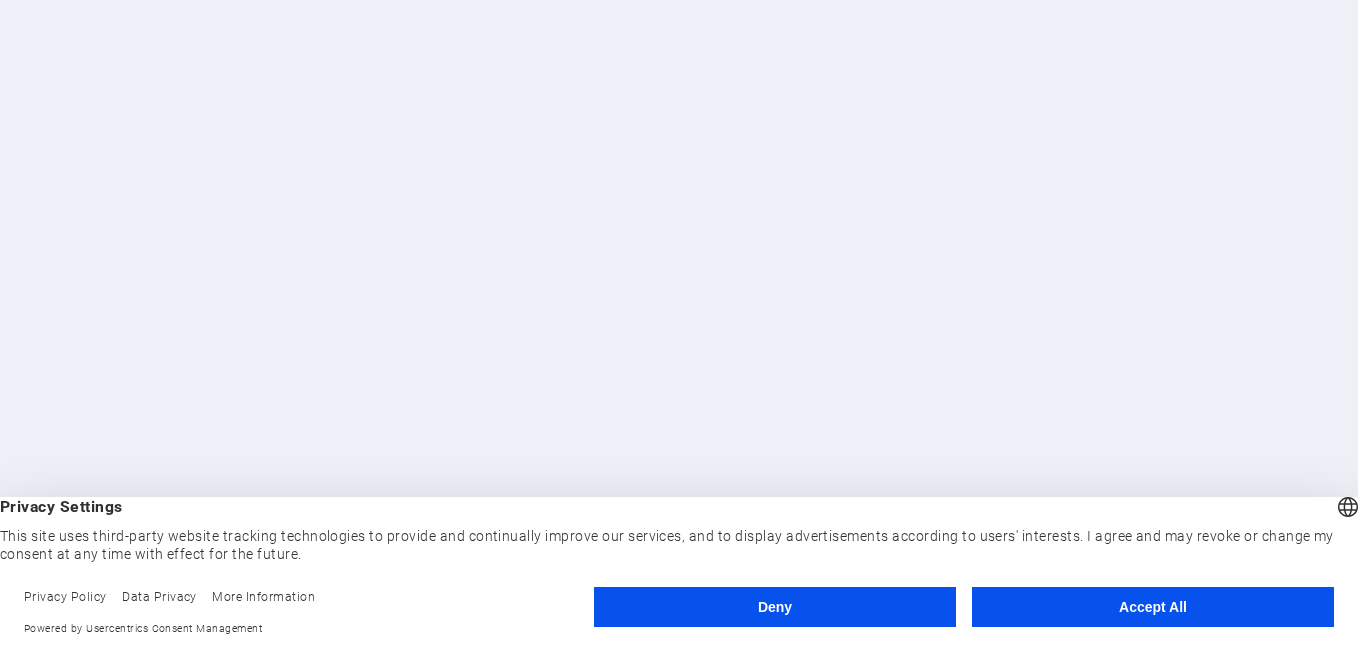 scroll, scrollTop: 0, scrollLeft: 0, axis: both 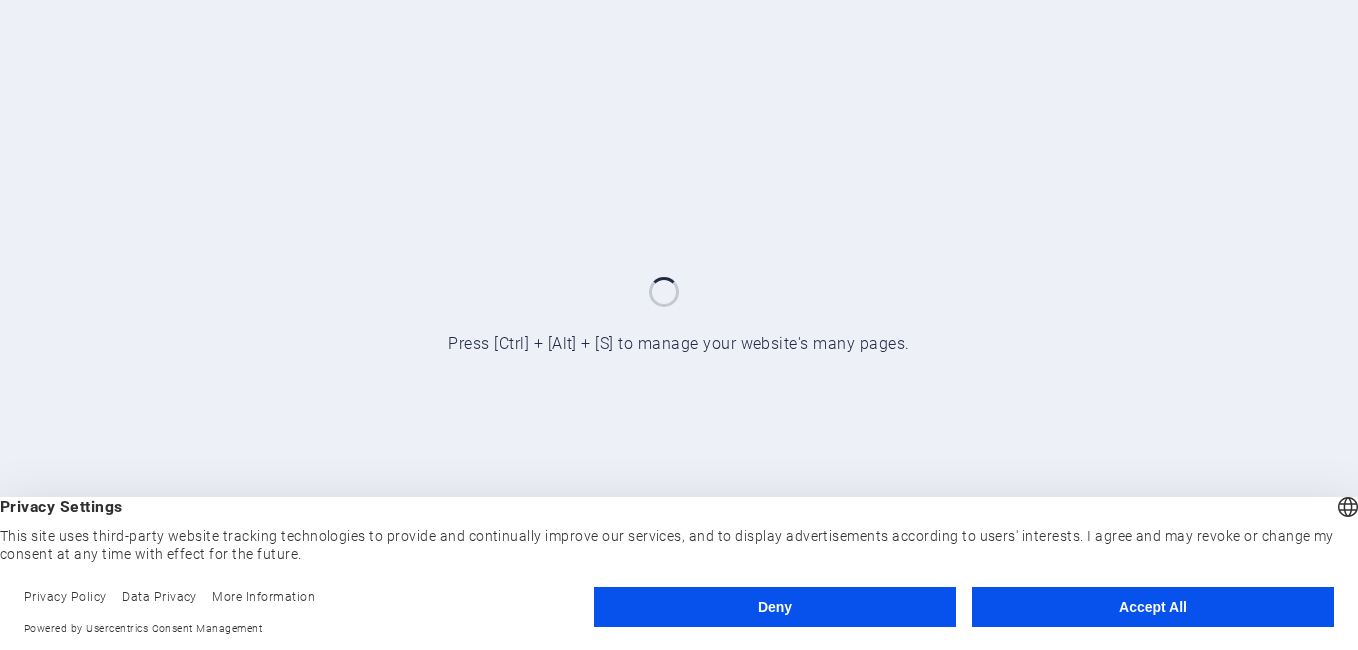 click on "Accept All" at bounding box center (1153, 607) 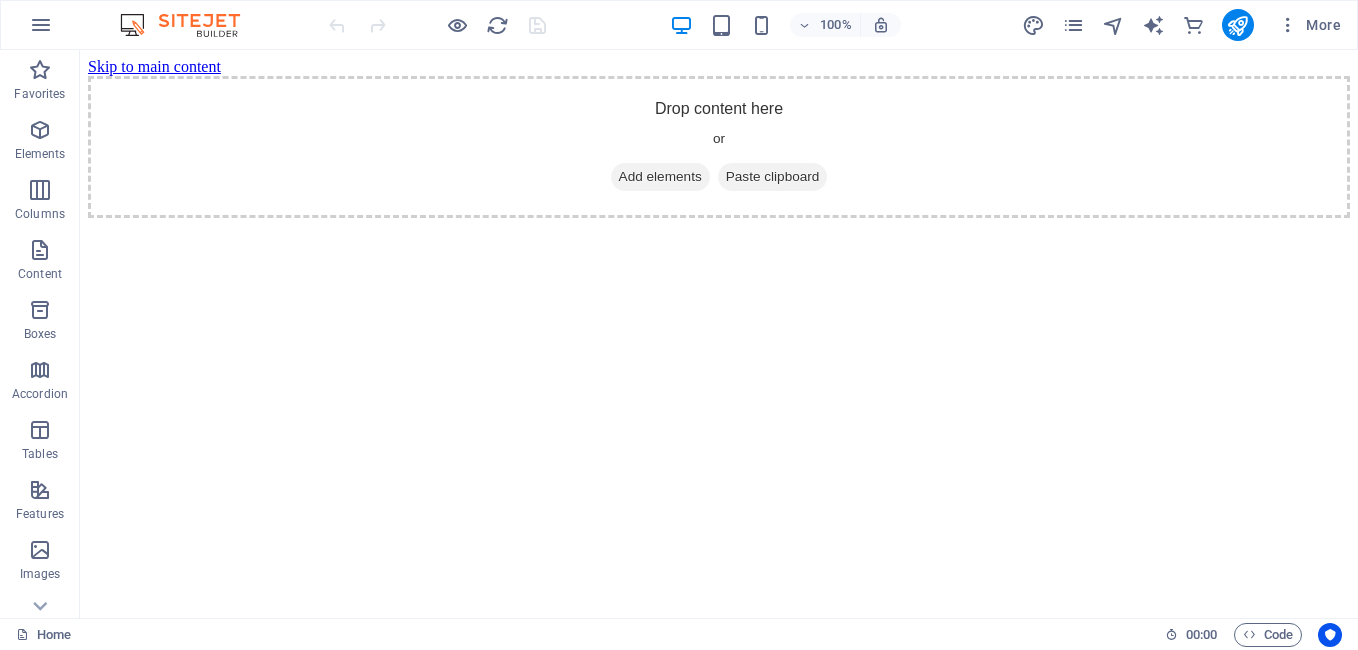 scroll, scrollTop: 0, scrollLeft: 0, axis: both 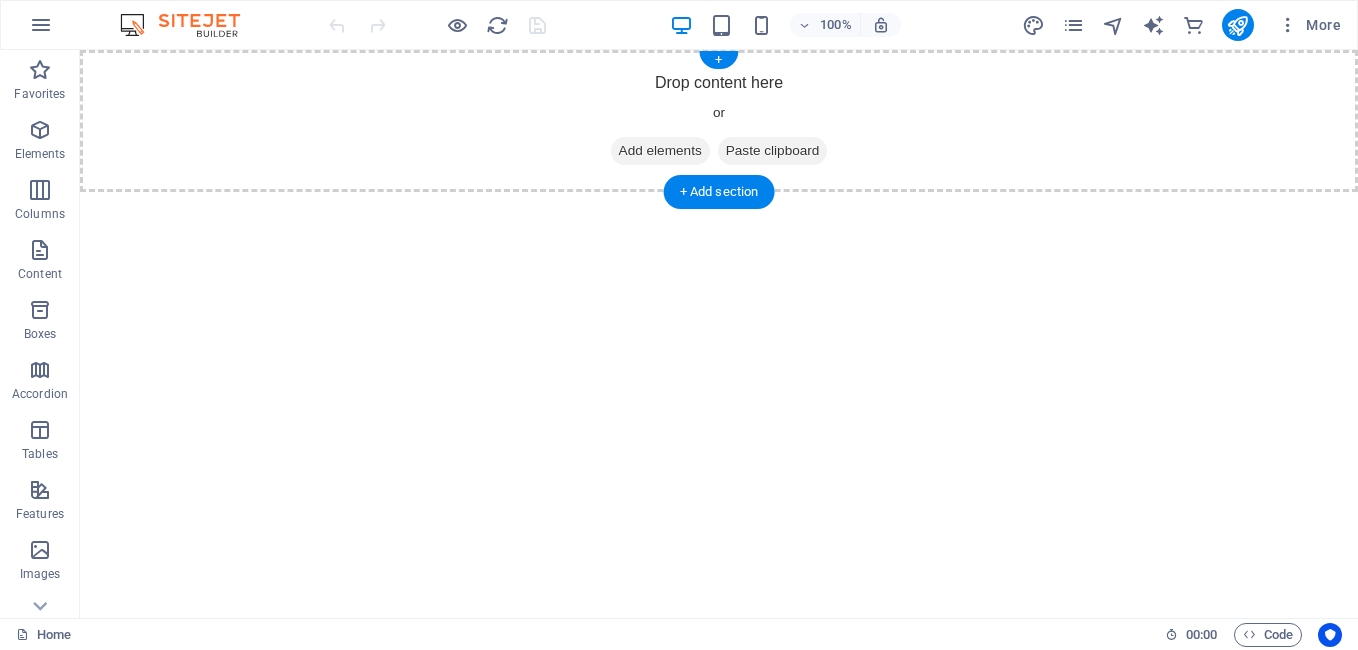 click on "Add elements" at bounding box center (660, 151) 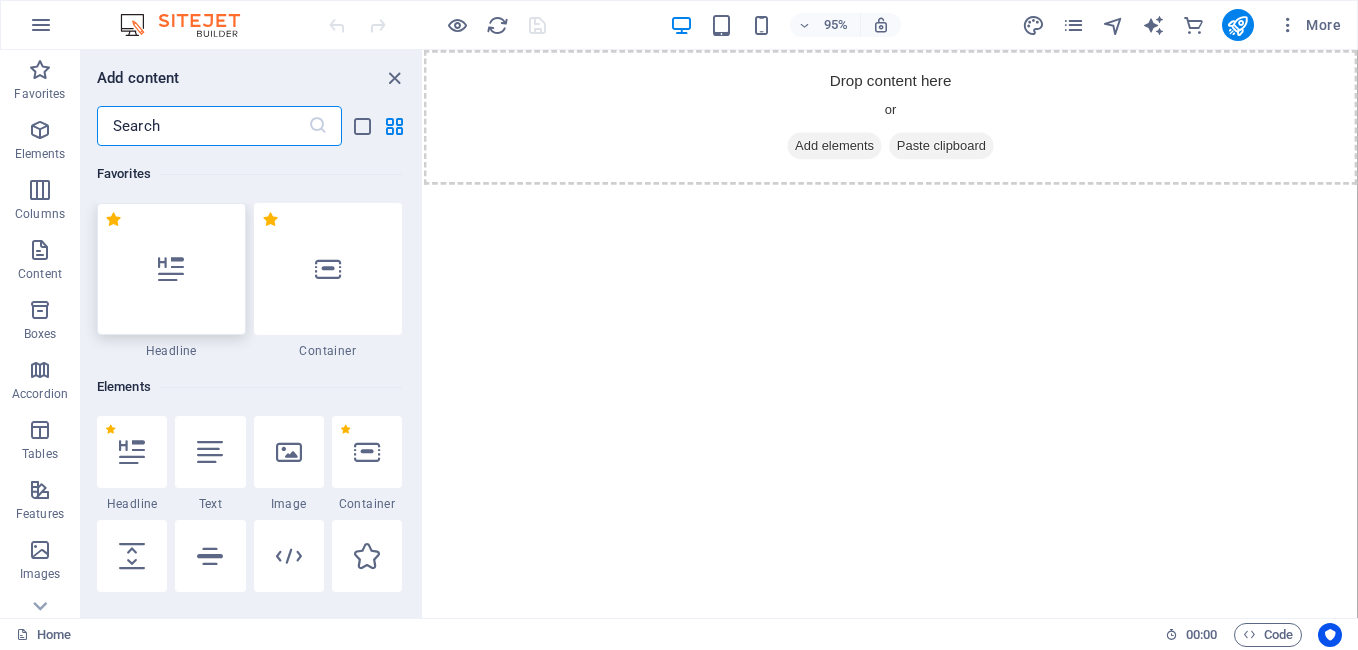 click at bounding box center [171, 269] 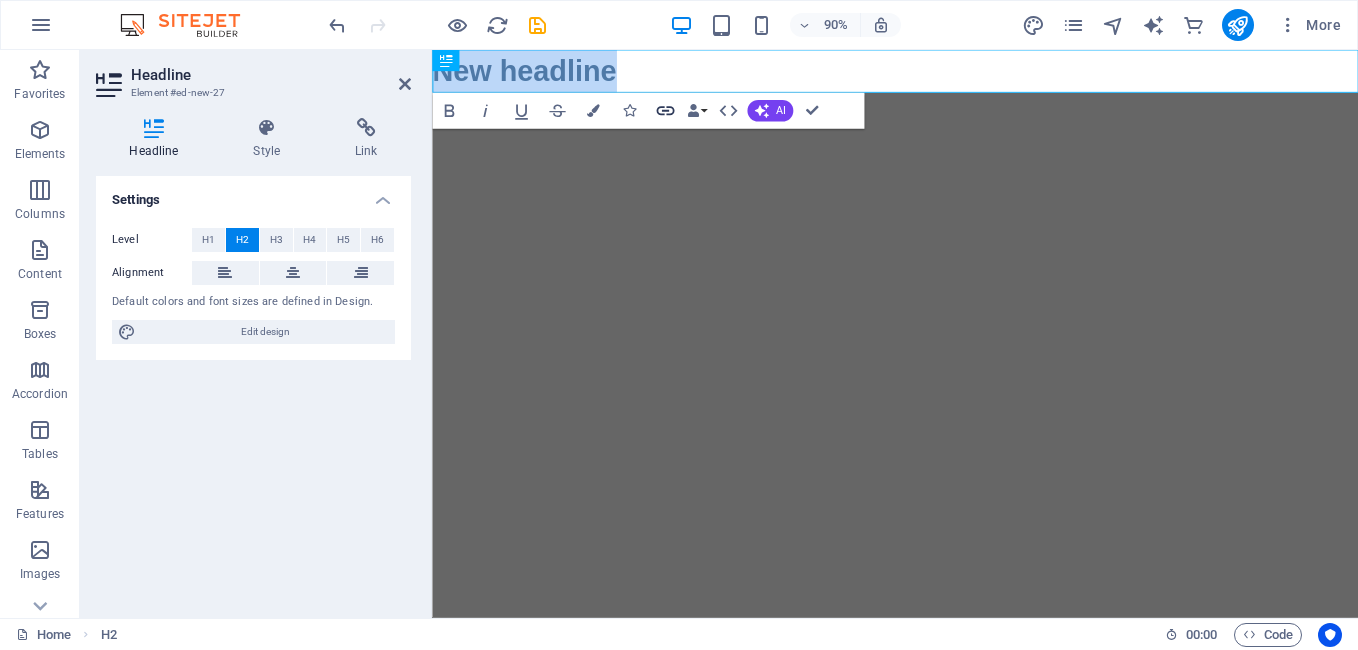 click 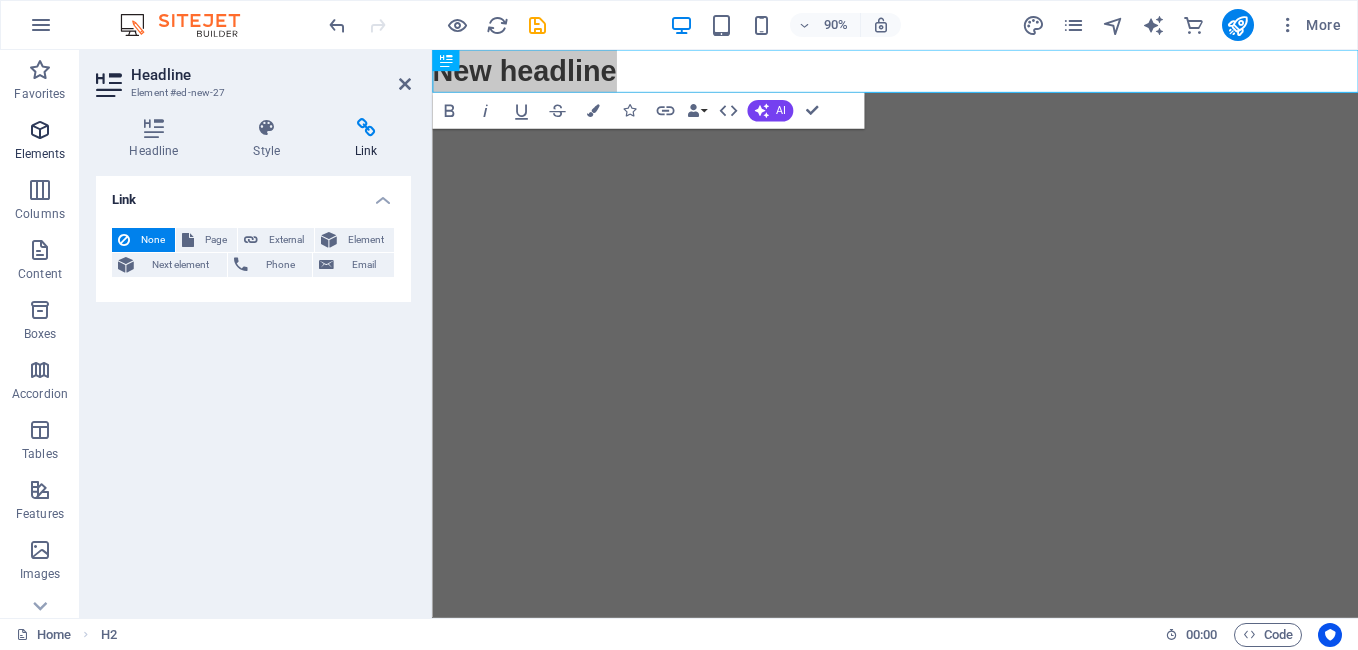 click on "Elements" at bounding box center [40, 154] 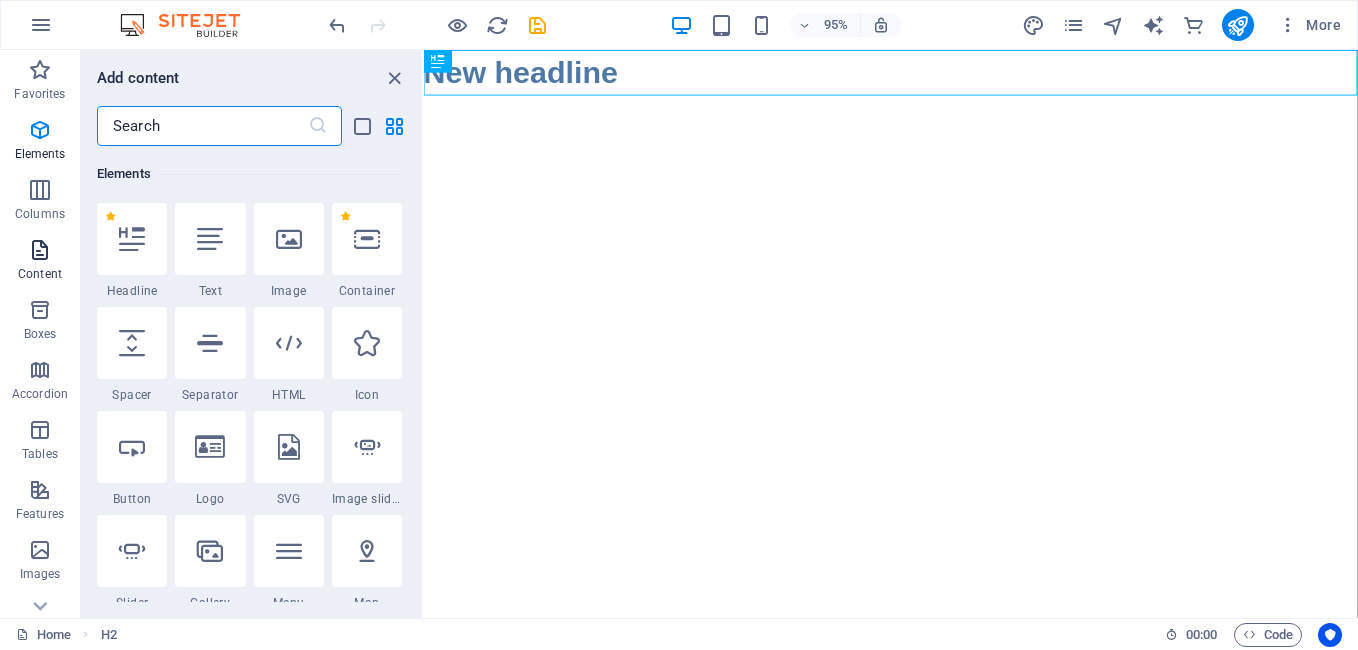 click at bounding box center [40, 250] 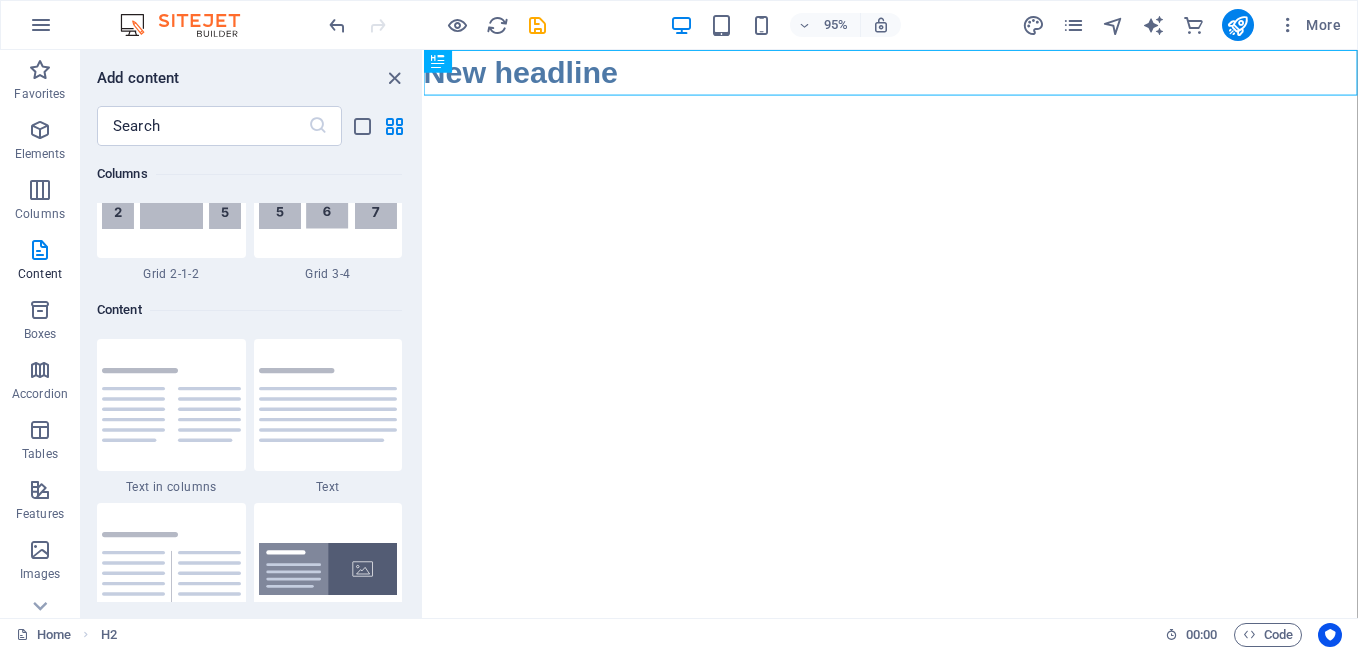 scroll, scrollTop: 3499, scrollLeft: 0, axis: vertical 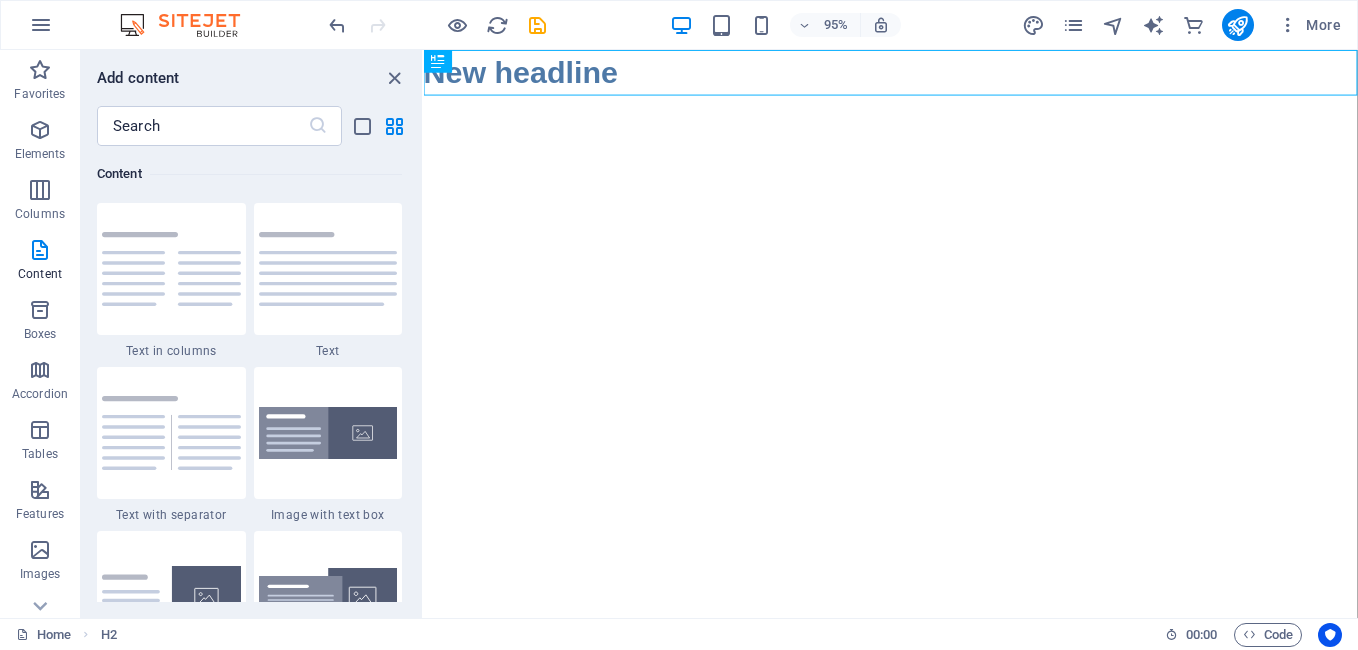 click at bounding box center (171, 269) 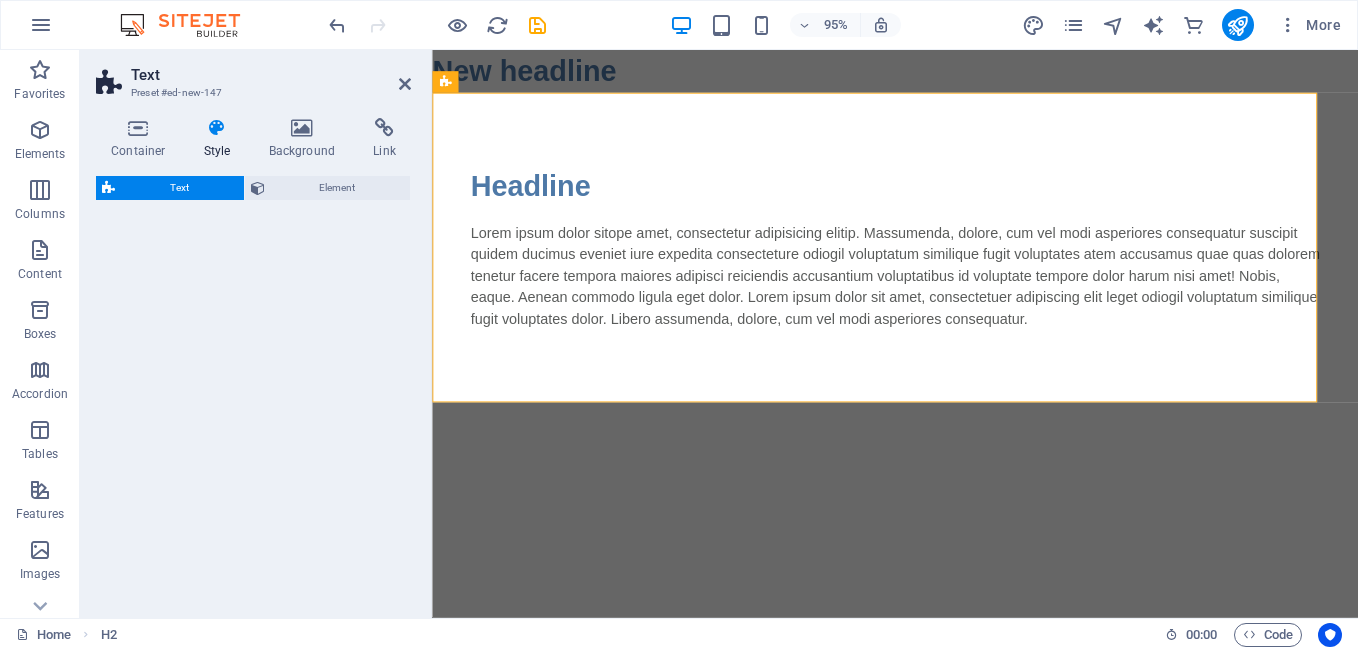 select on "rem" 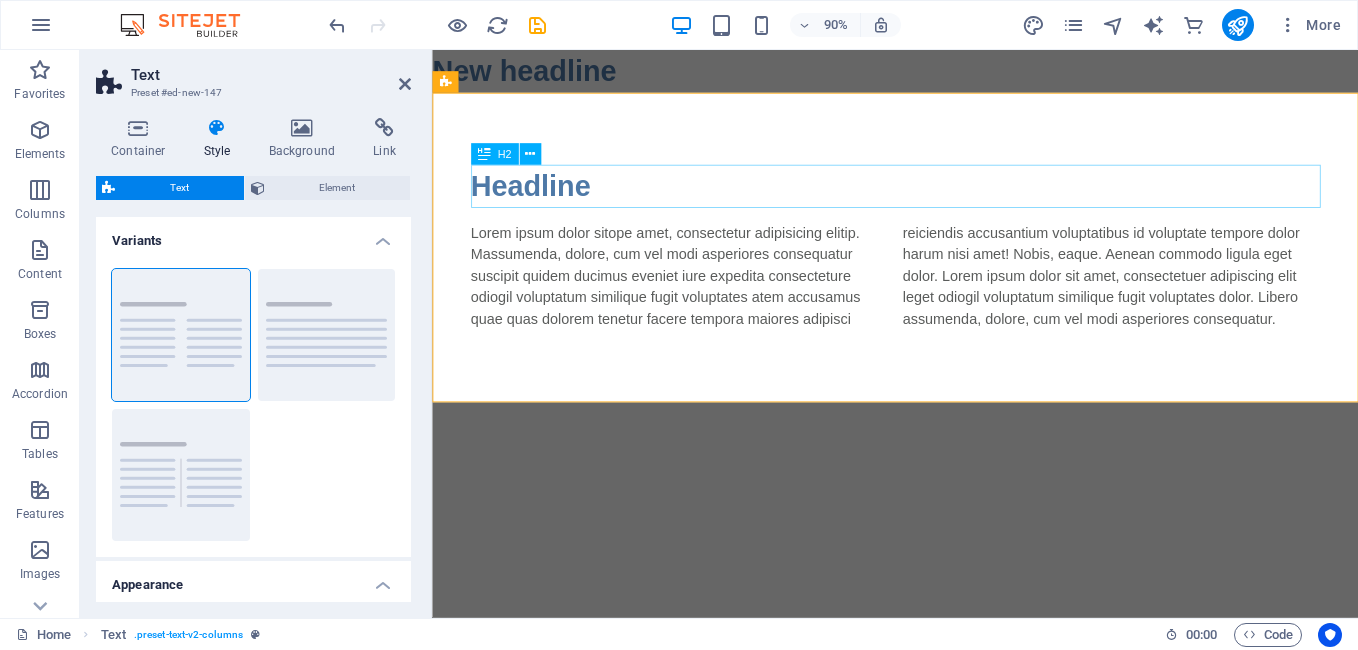 click on "Headline" at bounding box center [947, 202] 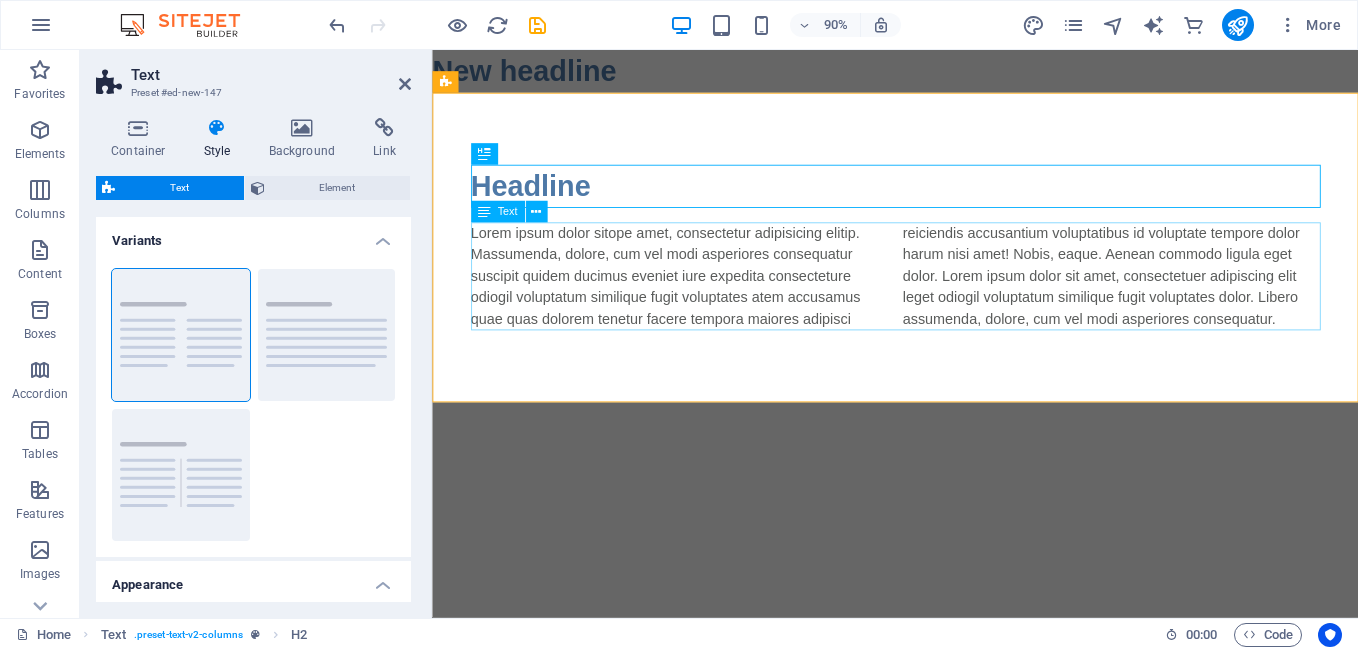 click on "Lorem ipsum dolor sitope amet, consectetur adipisicing elitip. Massumenda, dolore, cum vel modi asperiores consequatur suscipit quidem ducimus eveniet iure expedita consecteture odiogil voluptatum similique fugit voluptates atem accusamus quae quas dolorem tenetur facere tempora maiores adipisci reiciendis accusantium voluptatibus id voluptate tempore dolor harum nisi amet! Nobis, eaque. Aenean commodo ligula eget dolor. Lorem ipsum dolor sit amet, consectetuer adipiscing elit leget odiogil voluptatum similique fugit voluptates dolor. Libero assumenda, dolore, cum vel modi asperiores consequatur." at bounding box center [947, 302] 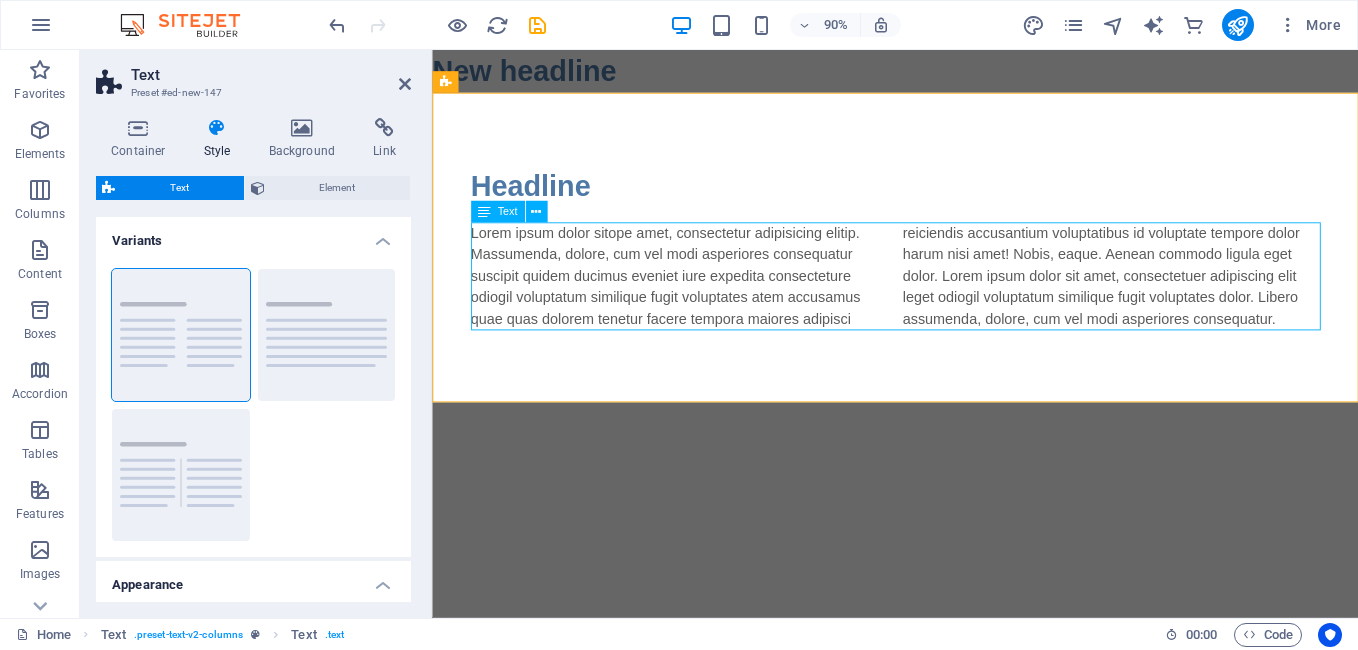 click on "Text" at bounding box center (507, 212) 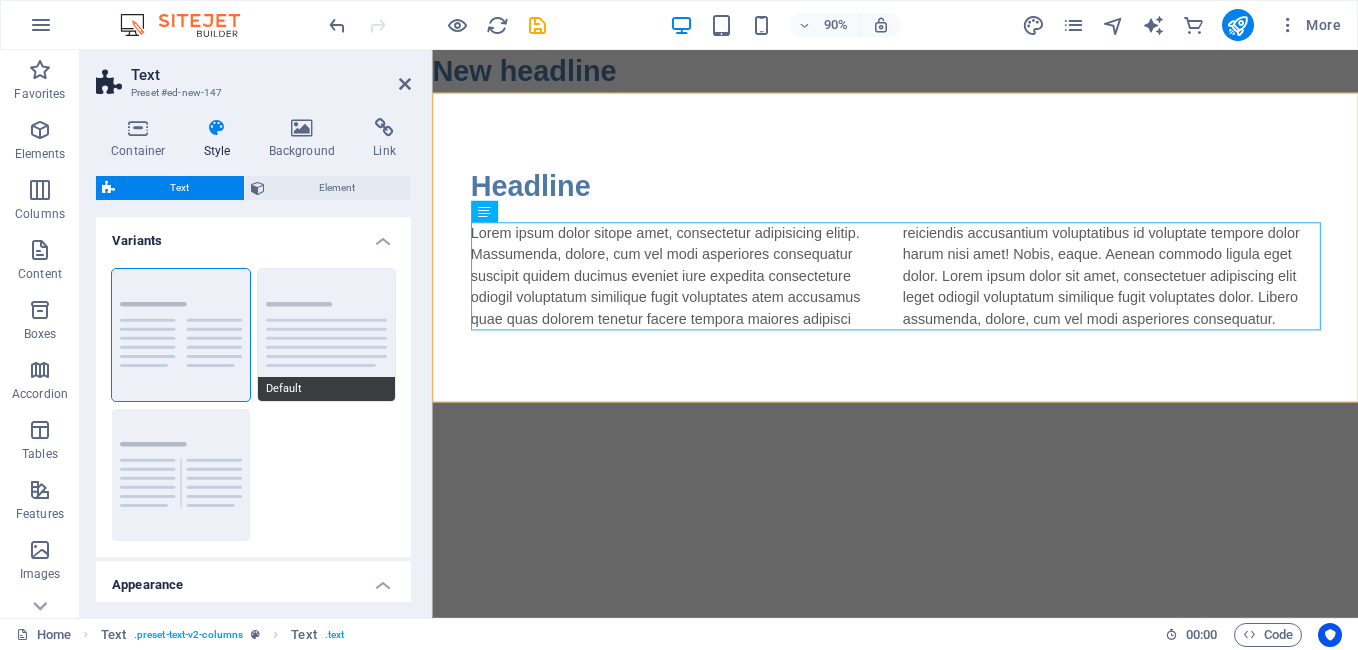 click on "Default" at bounding box center (327, 335) 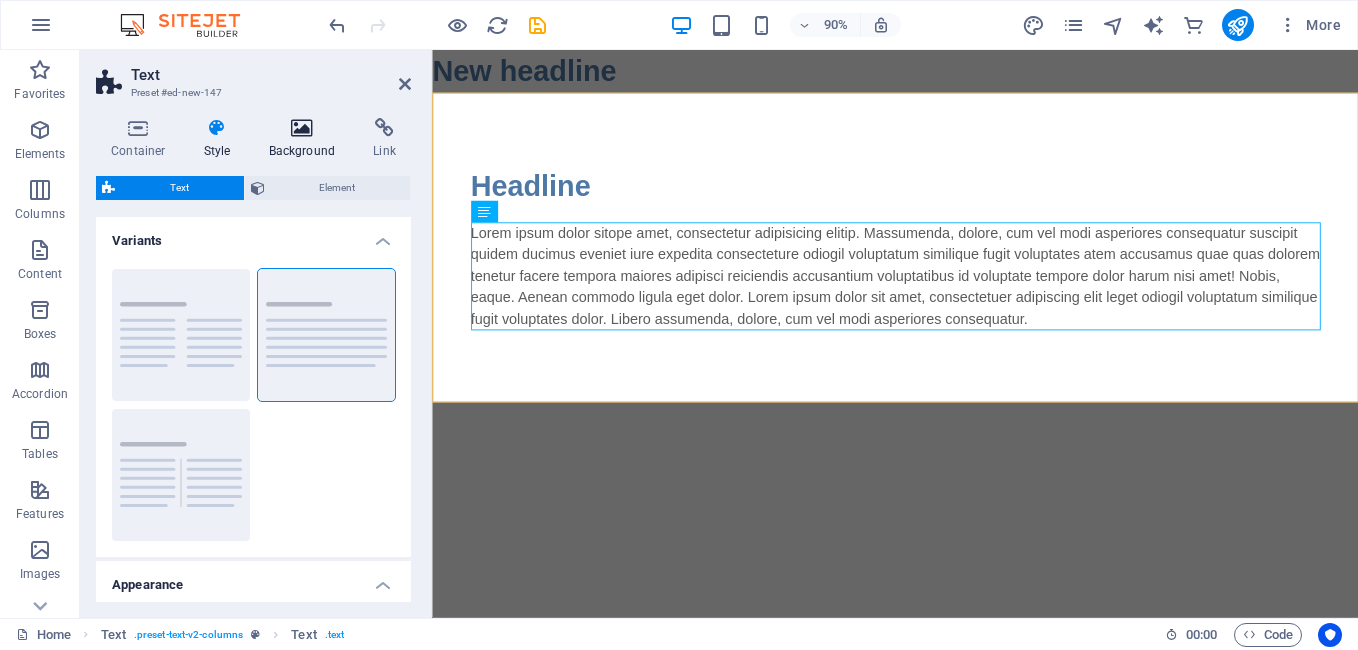 click on "Background" at bounding box center [306, 139] 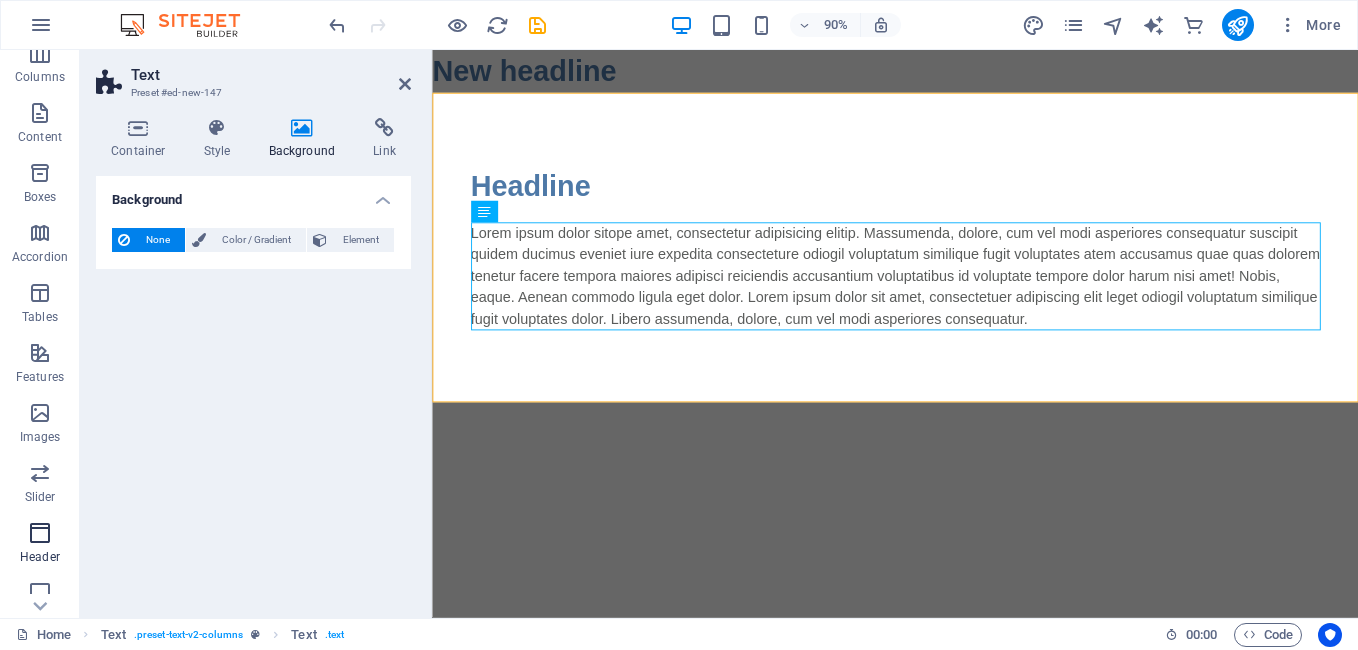 scroll, scrollTop: 200, scrollLeft: 0, axis: vertical 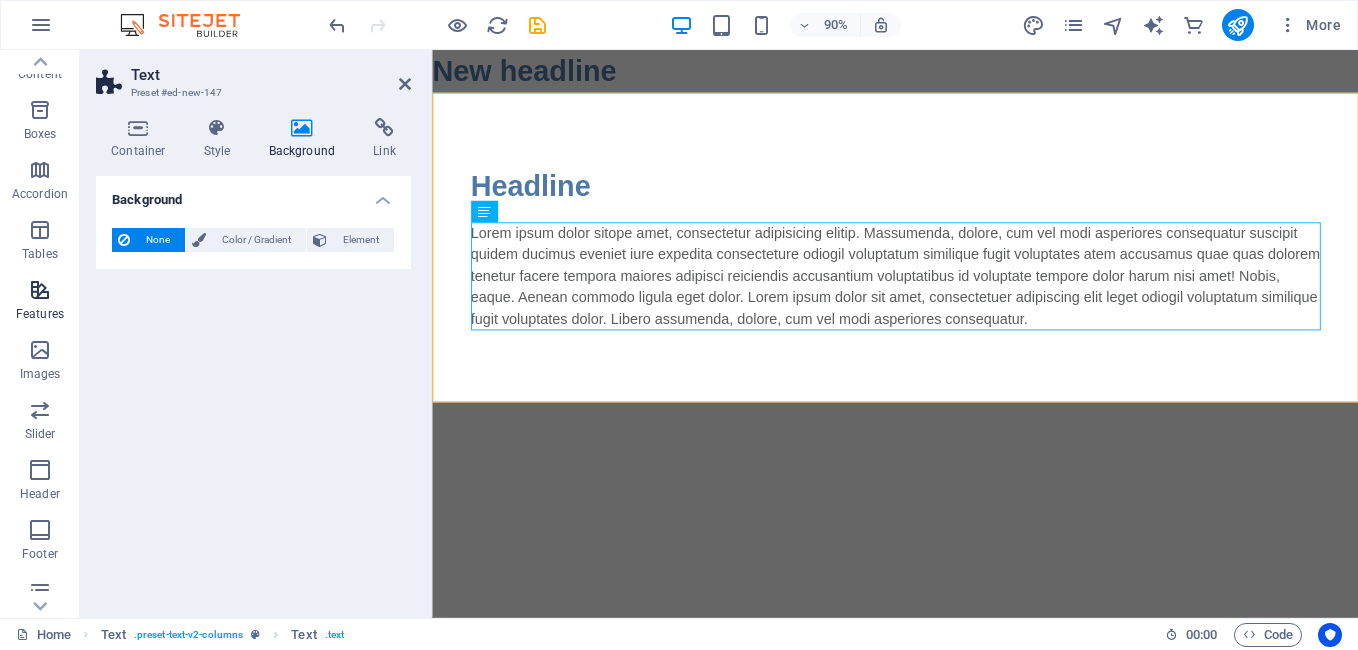 click on "Features" at bounding box center [40, 302] 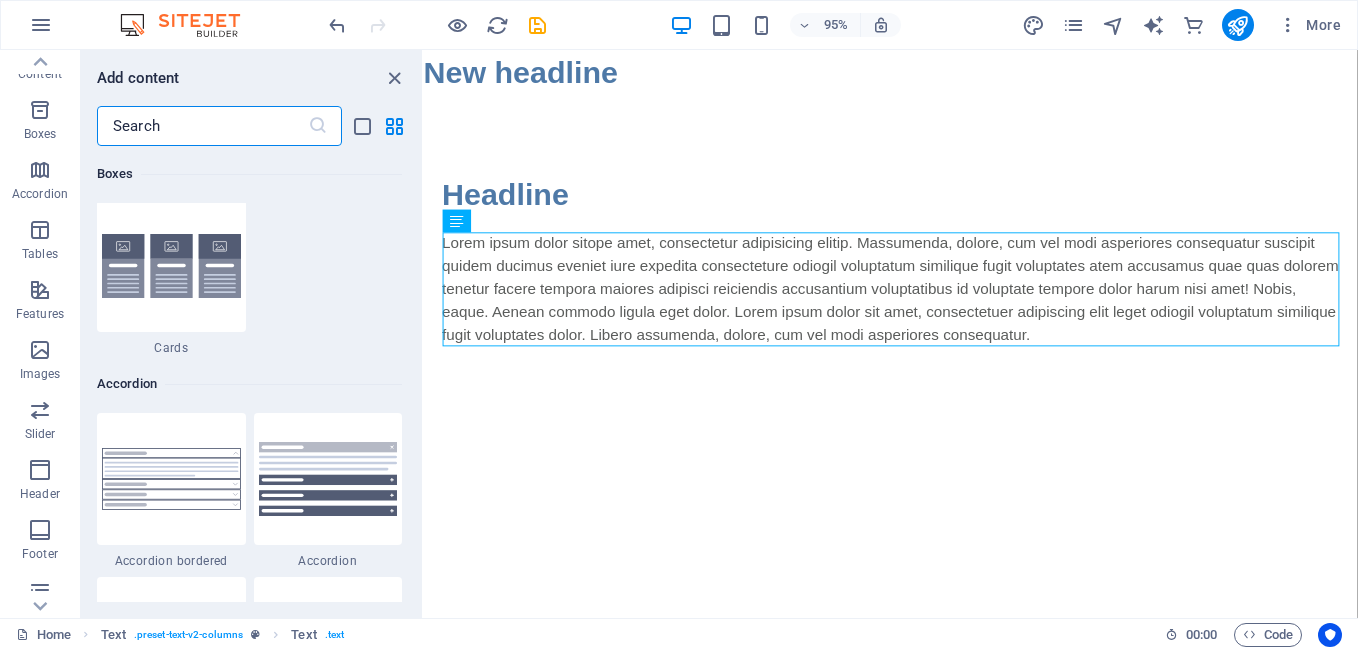 scroll, scrollTop: 7795, scrollLeft: 0, axis: vertical 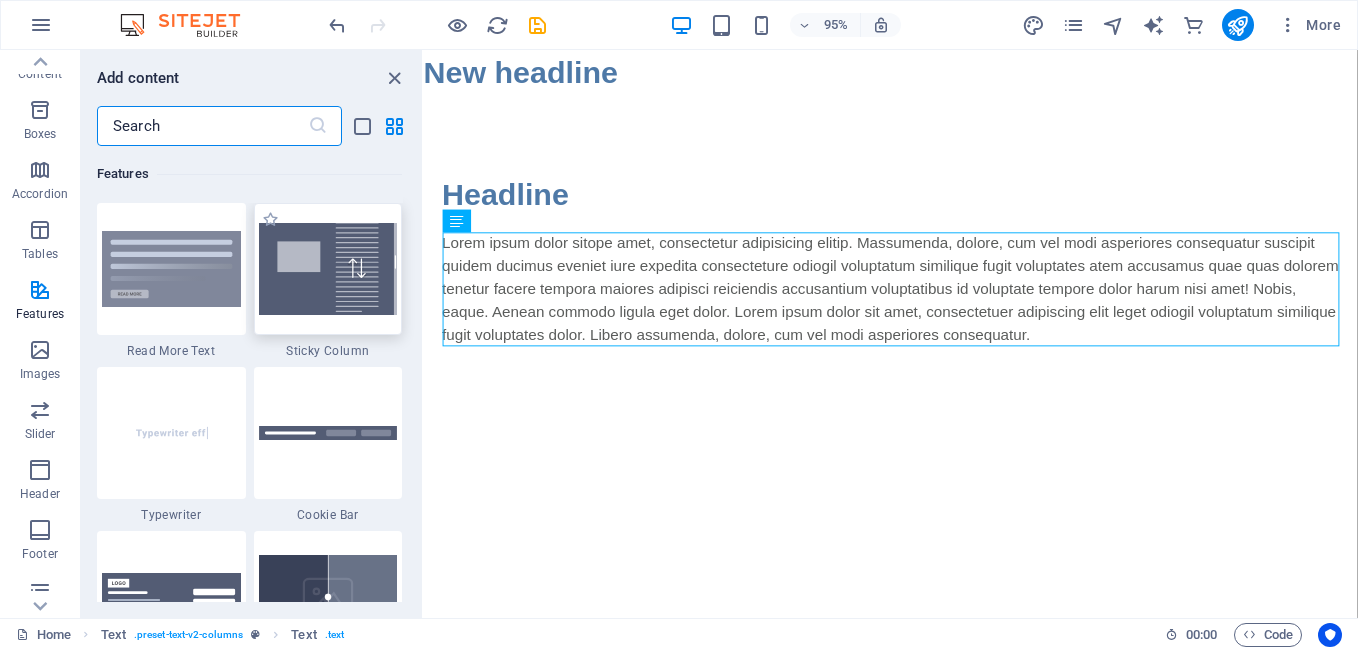 click at bounding box center (328, 269) 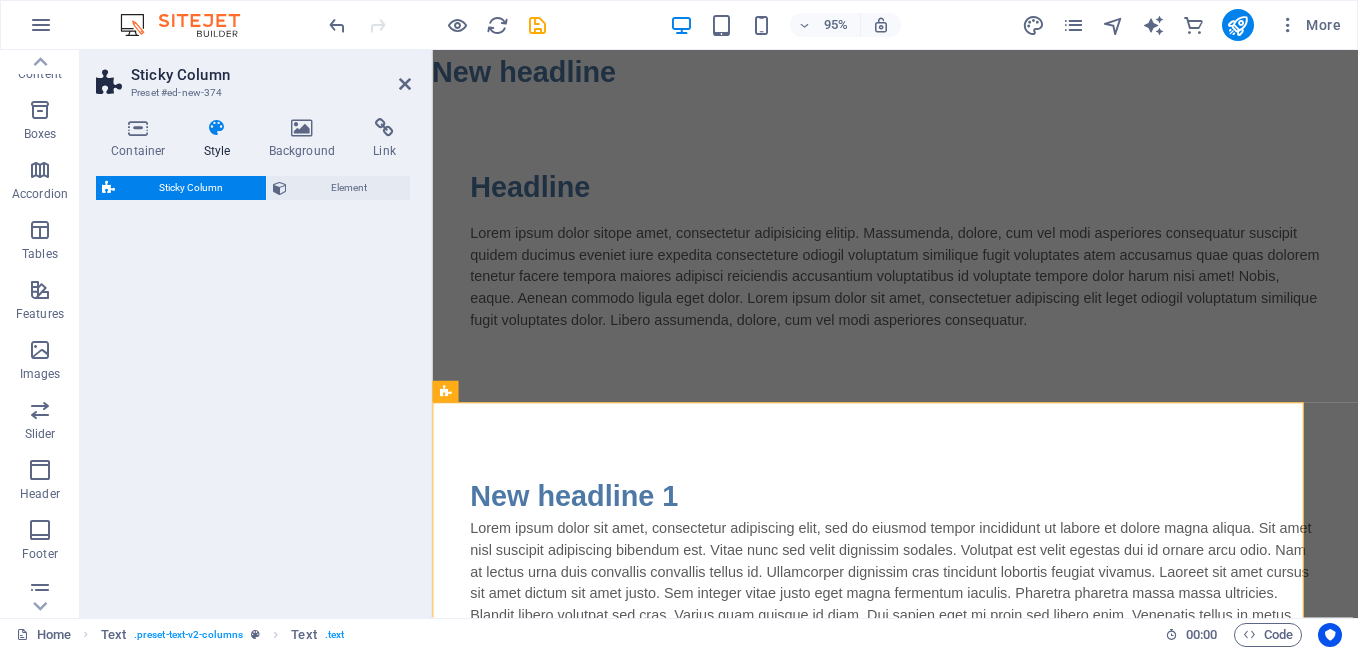 select on "%" 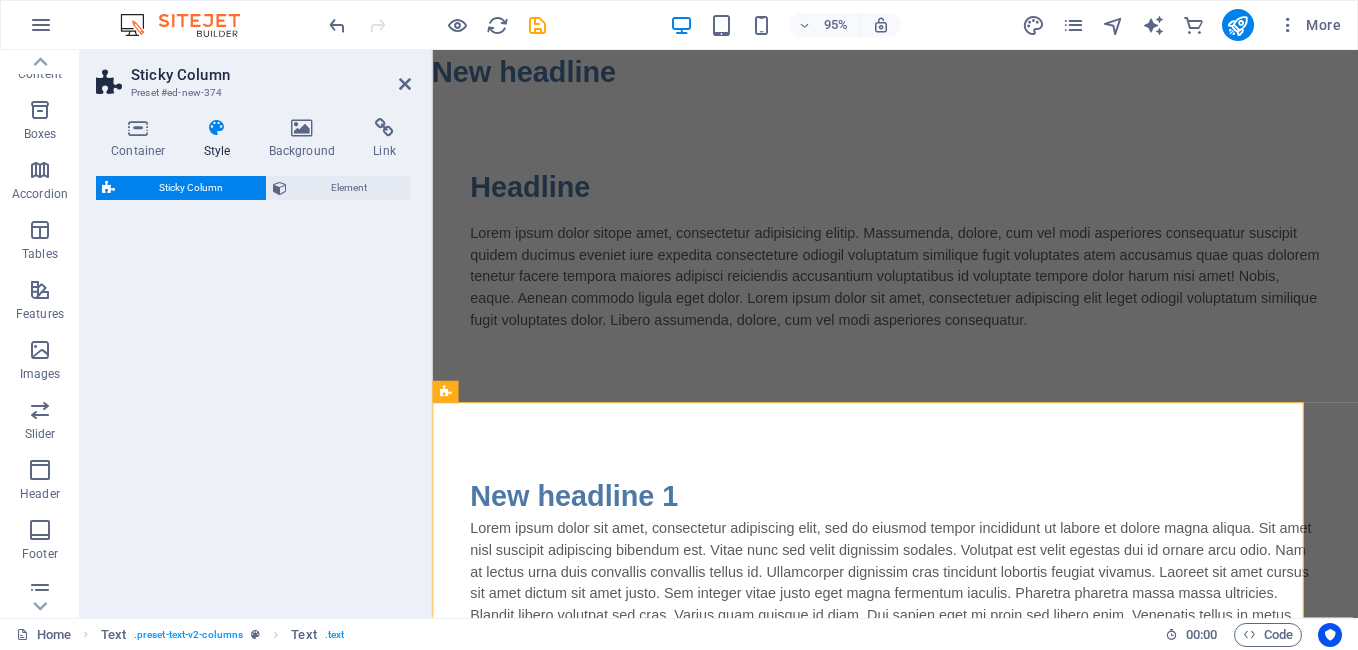 select on "rem" 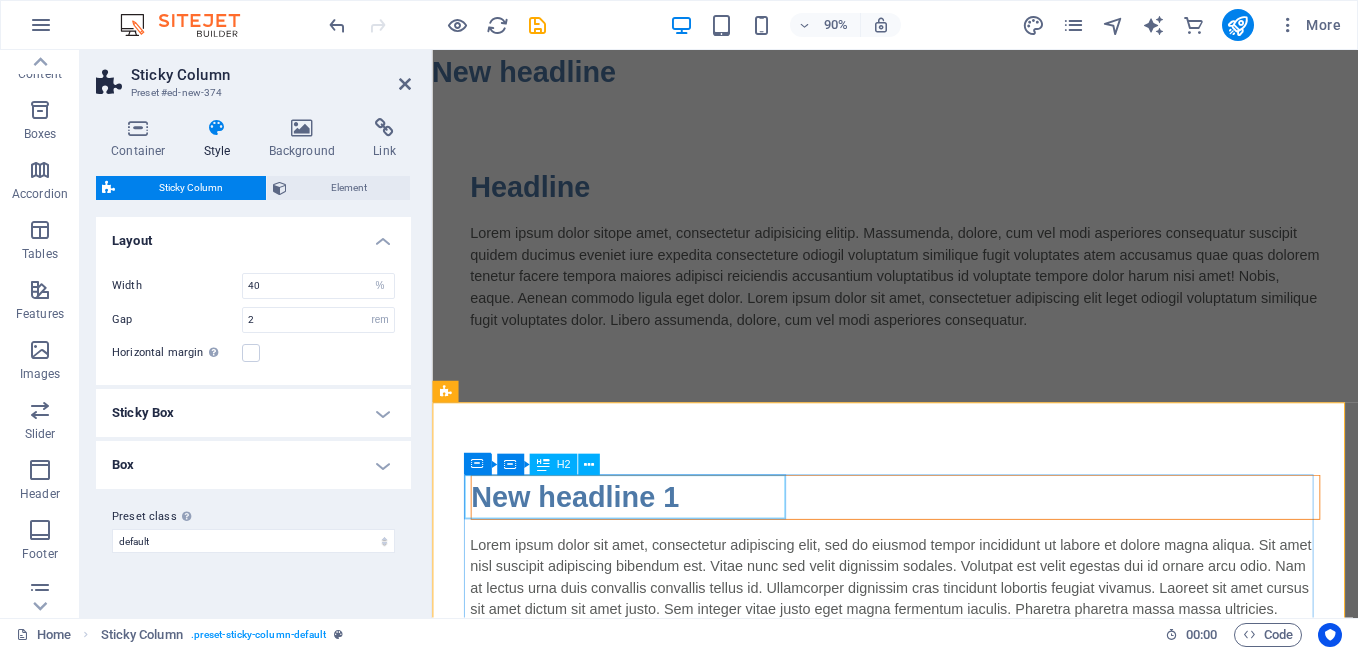 click on "New headline 1" at bounding box center (947, 547) 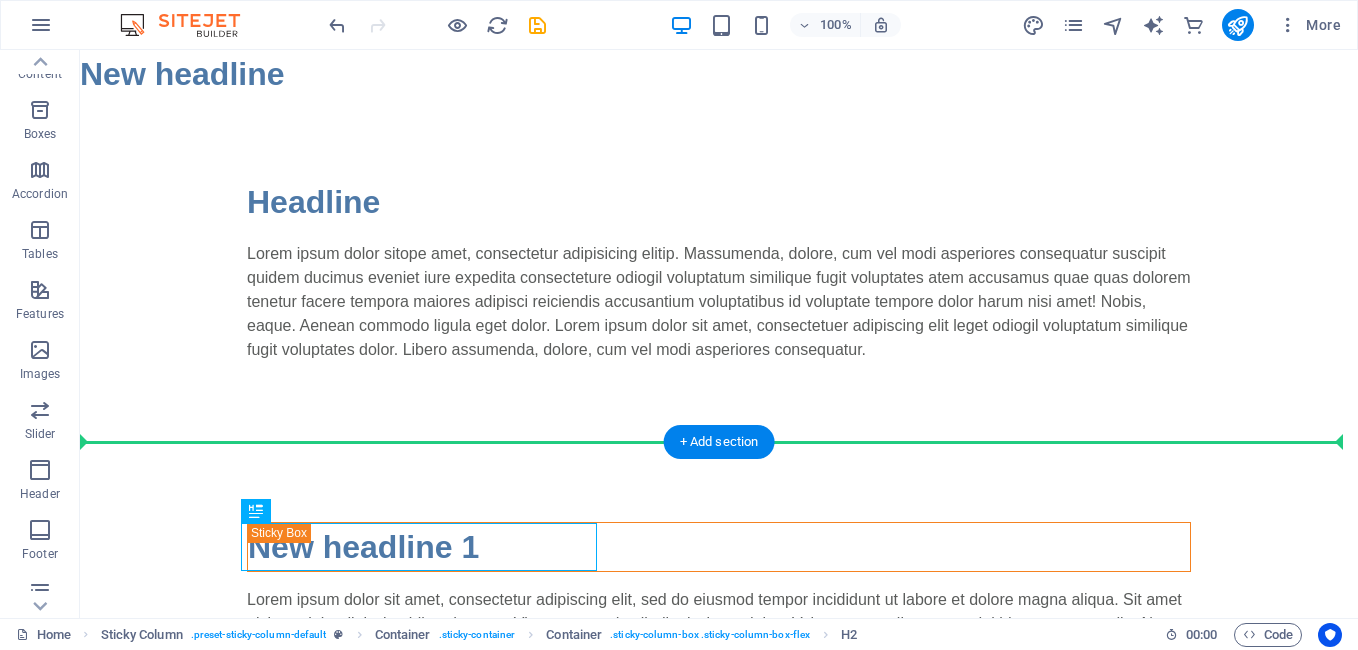 drag, startPoint x: 215, startPoint y: 543, endPoint x: 608, endPoint y: 479, distance: 398.1771 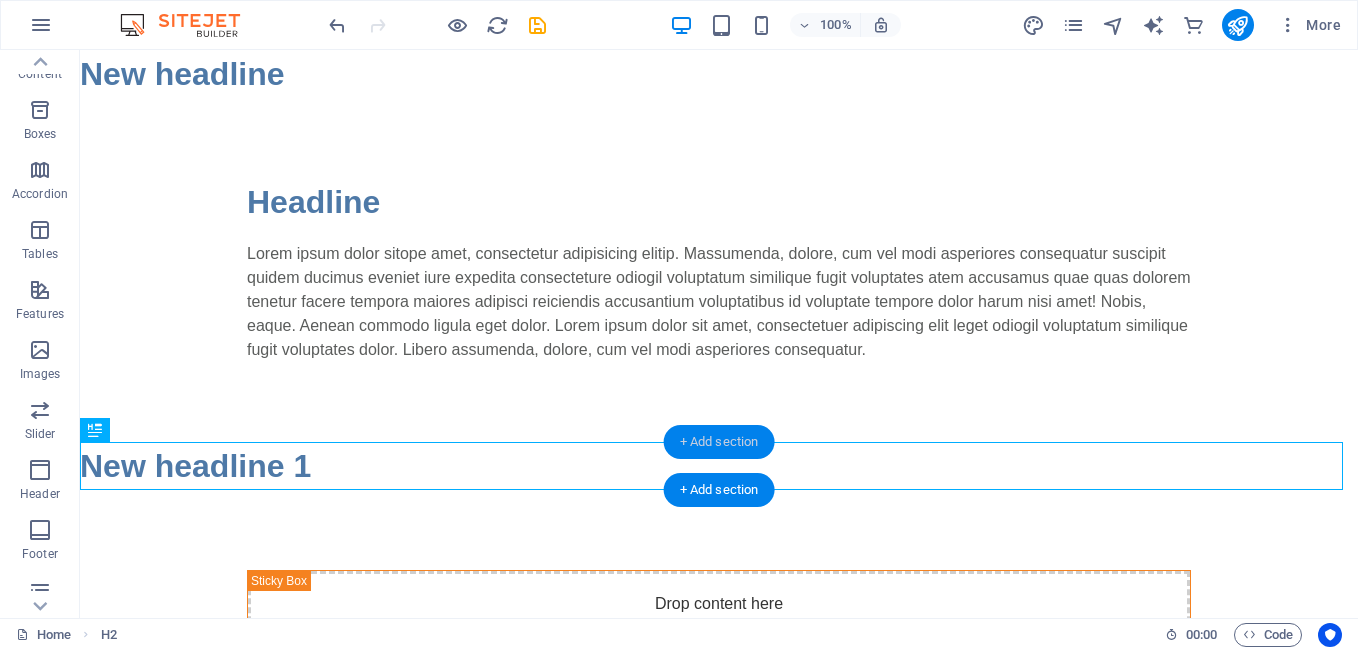 click on "+ Add section" at bounding box center [719, 442] 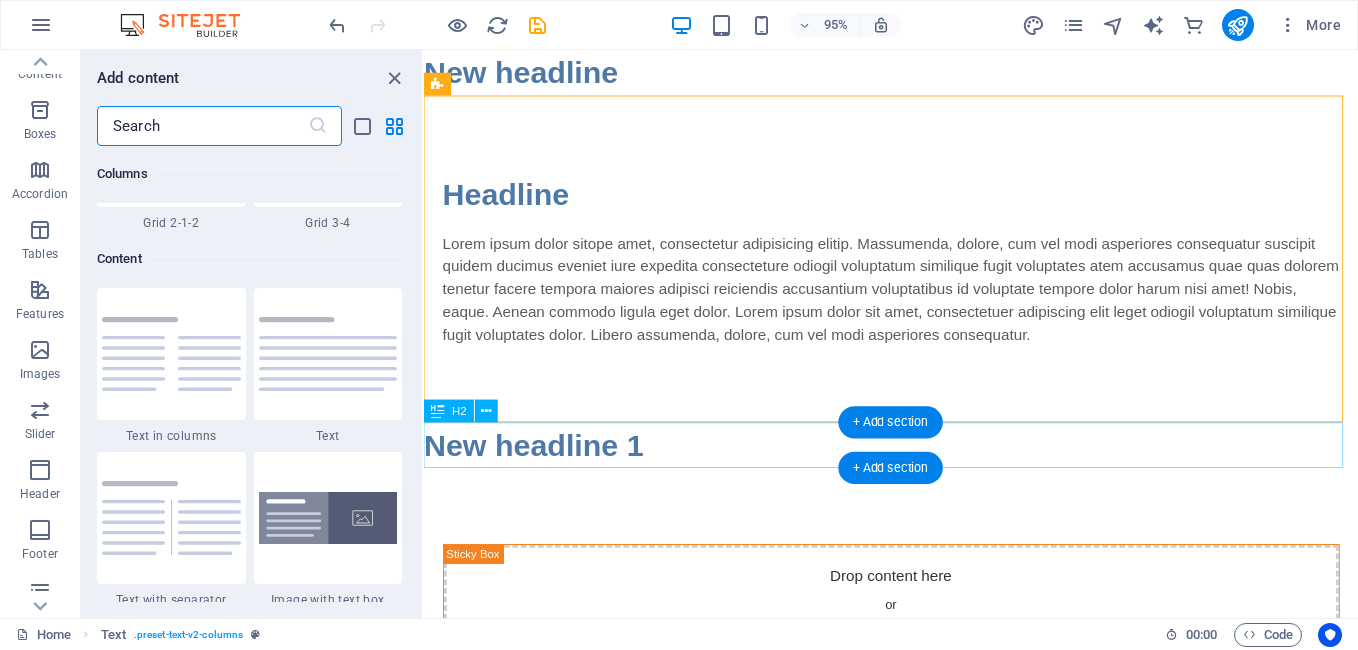 scroll, scrollTop: 3499, scrollLeft: 0, axis: vertical 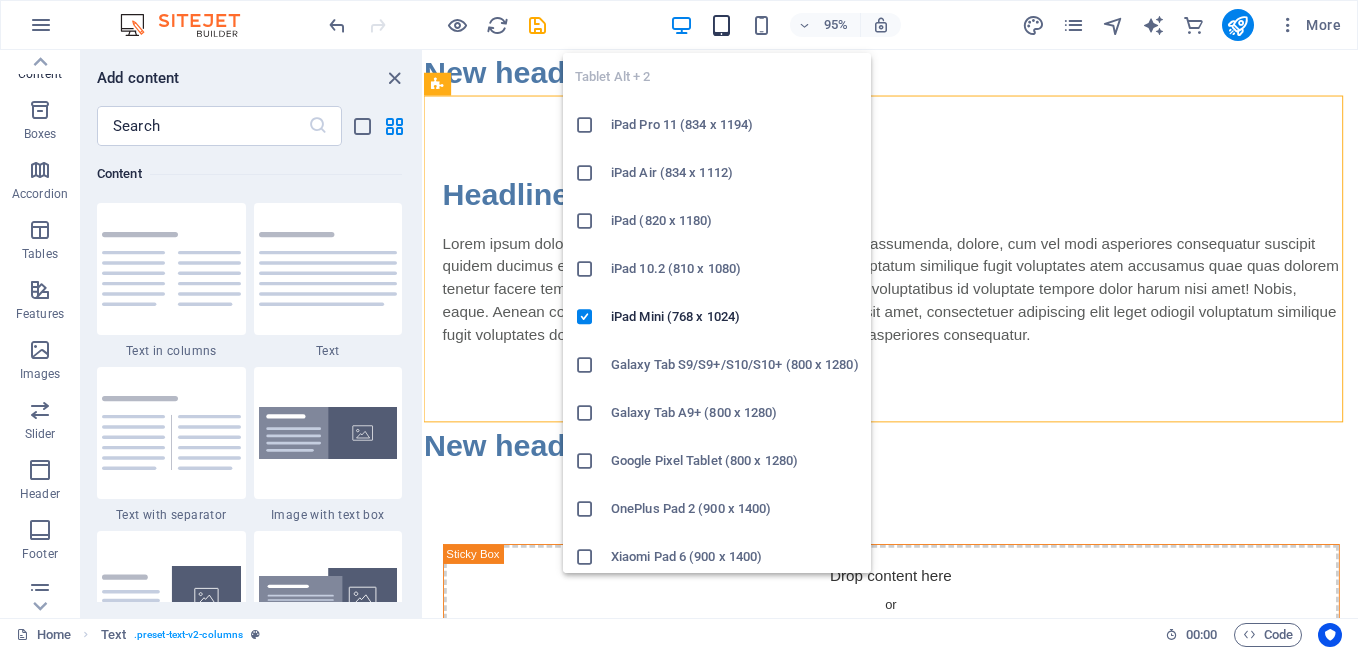 click at bounding box center (722, 25) 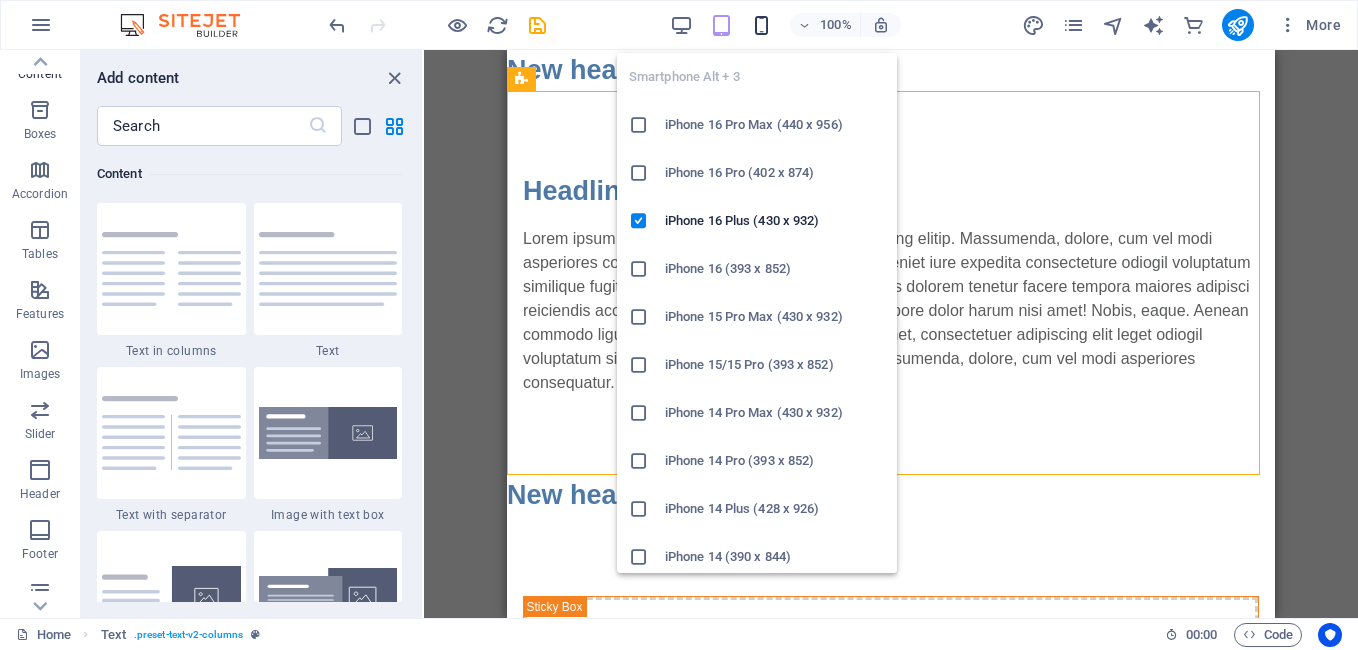 click at bounding box center (761, 25) 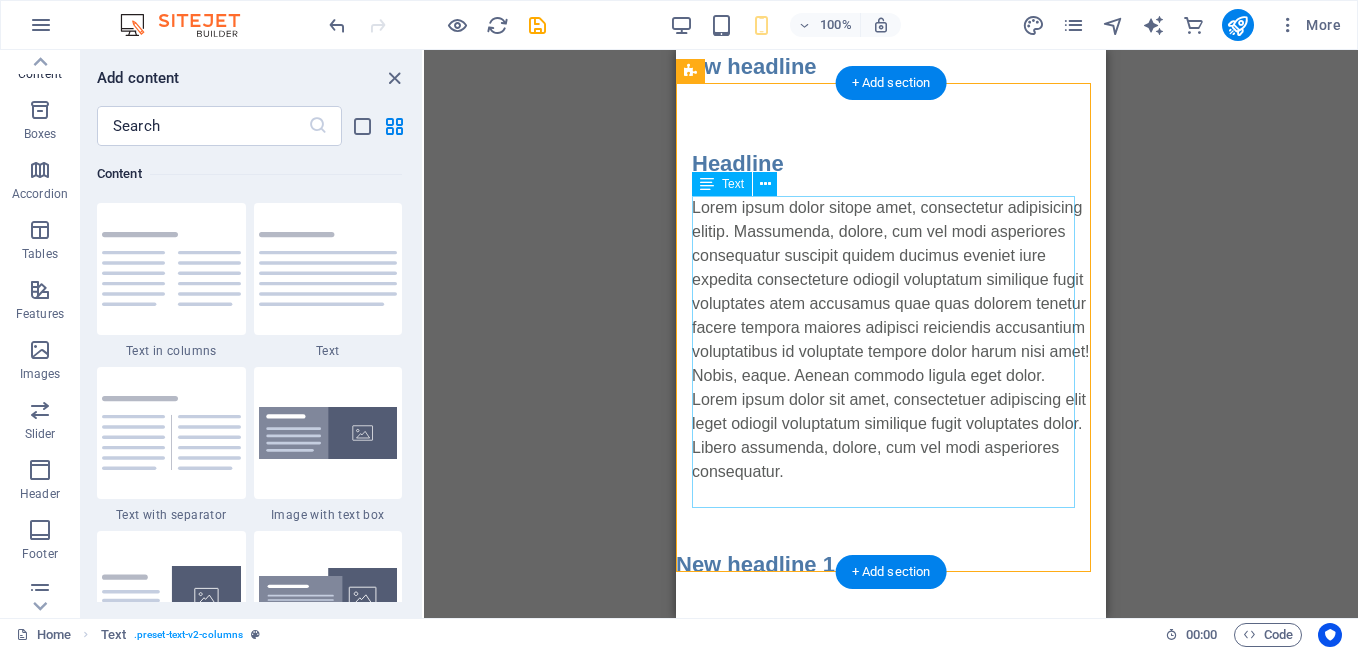 click on "Lorem ipsum dolor sitope amet, consectetur adipisicing elitip. Massumenda, dolore, cum vel modi asperiores consequatur suscipit quidem ducimus eveniet iure expedita consecteture odiogil voluptatum similique fugit voluptates atem accusamus quae quas dolorem tenetur facere tempora maiores adipisci reiciendis accusantium voluptatibus id voluptate tempore dolor harum nisi amet! Nobis, eaque. Aenean commodo ligula eget dolor. Lorem ipsum dolor sit amet, consectetuer adipiscing elit leget odiogil voluptatum similique fugit voluptates dolor. Libero assumenda, dolore, cum vel modi asperiores consequatur." at bounding box center (891, 340) 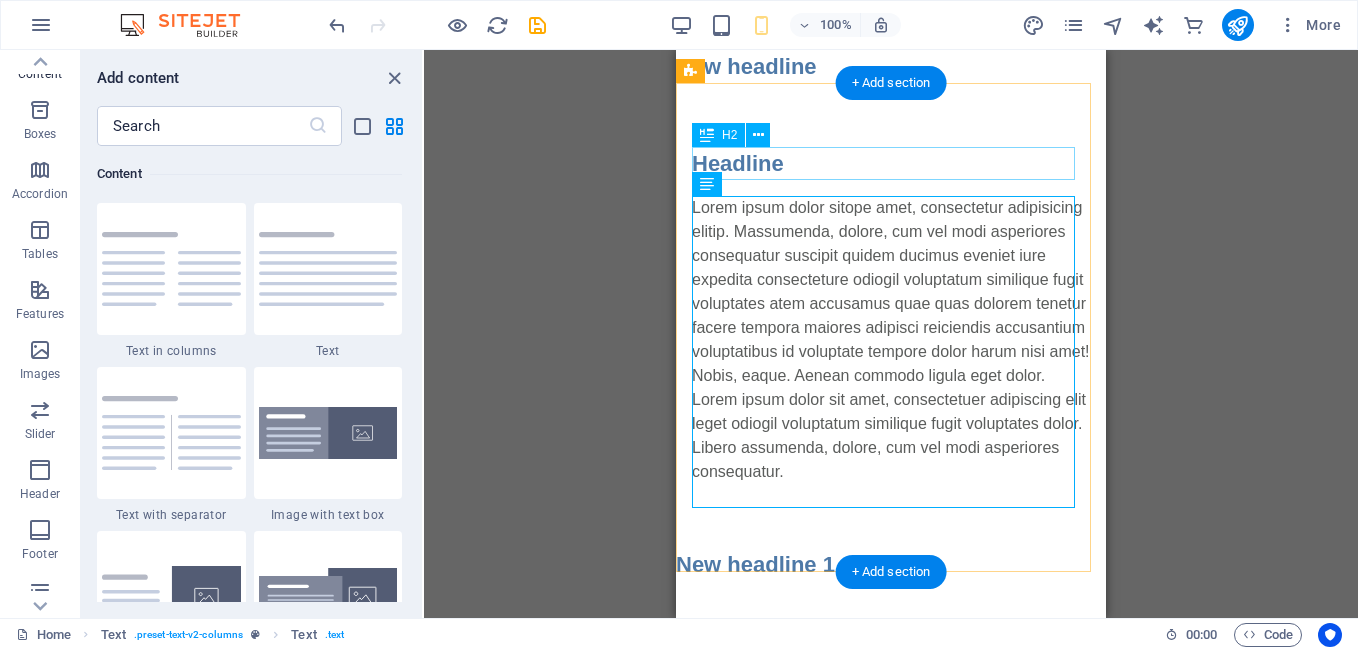click on "Headline" at bounding box center (891, 163) 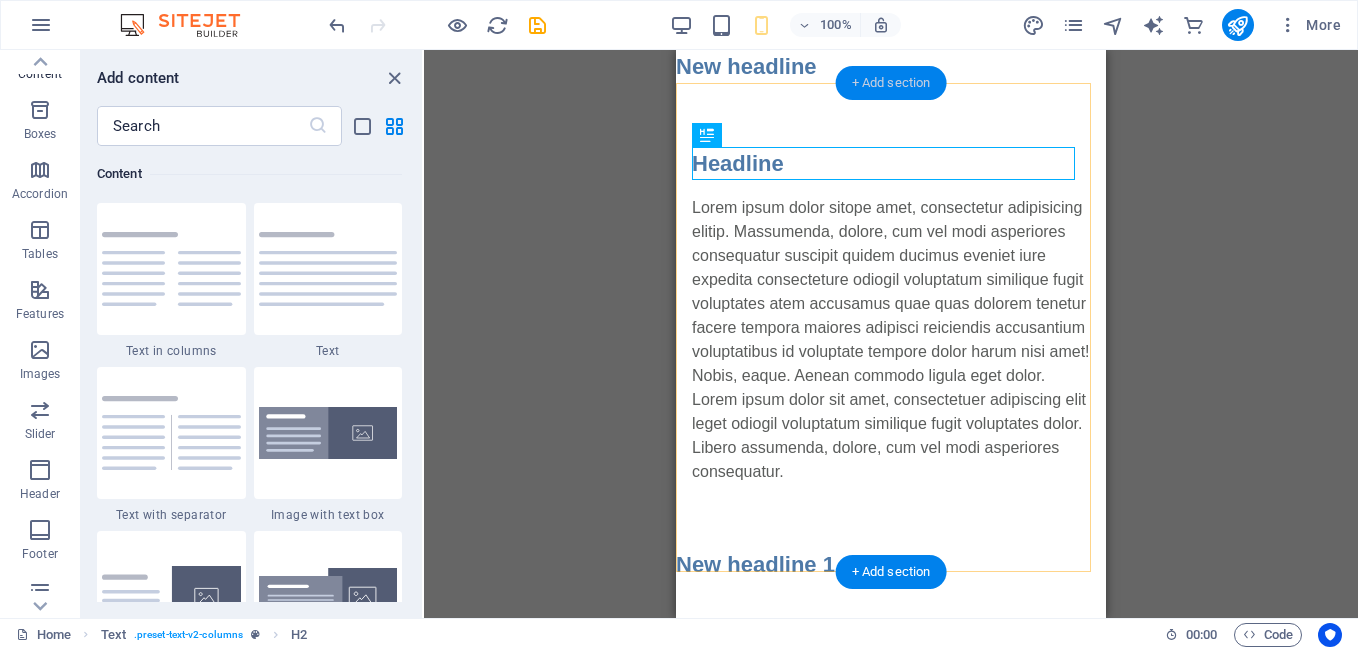 click on "+ Add section" at bounding box center (891, 83) 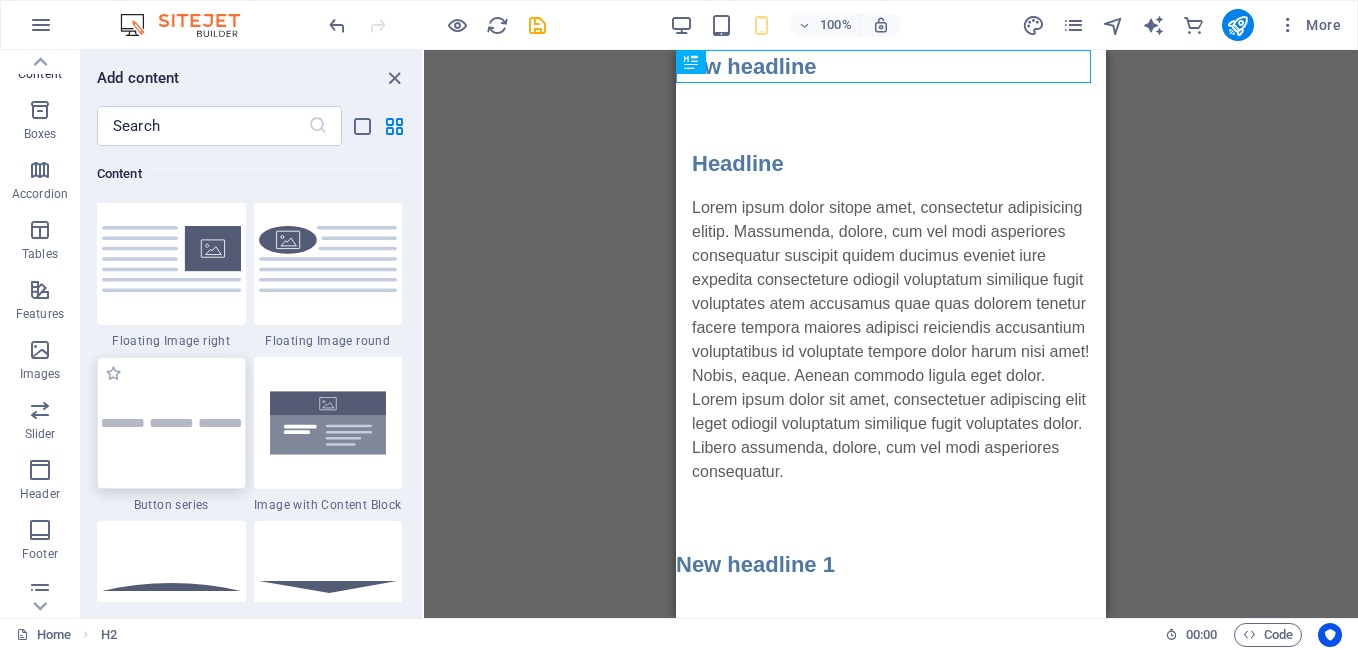 scroll, scrollTop: 4499, scrollLeft: 0, axis: vertical 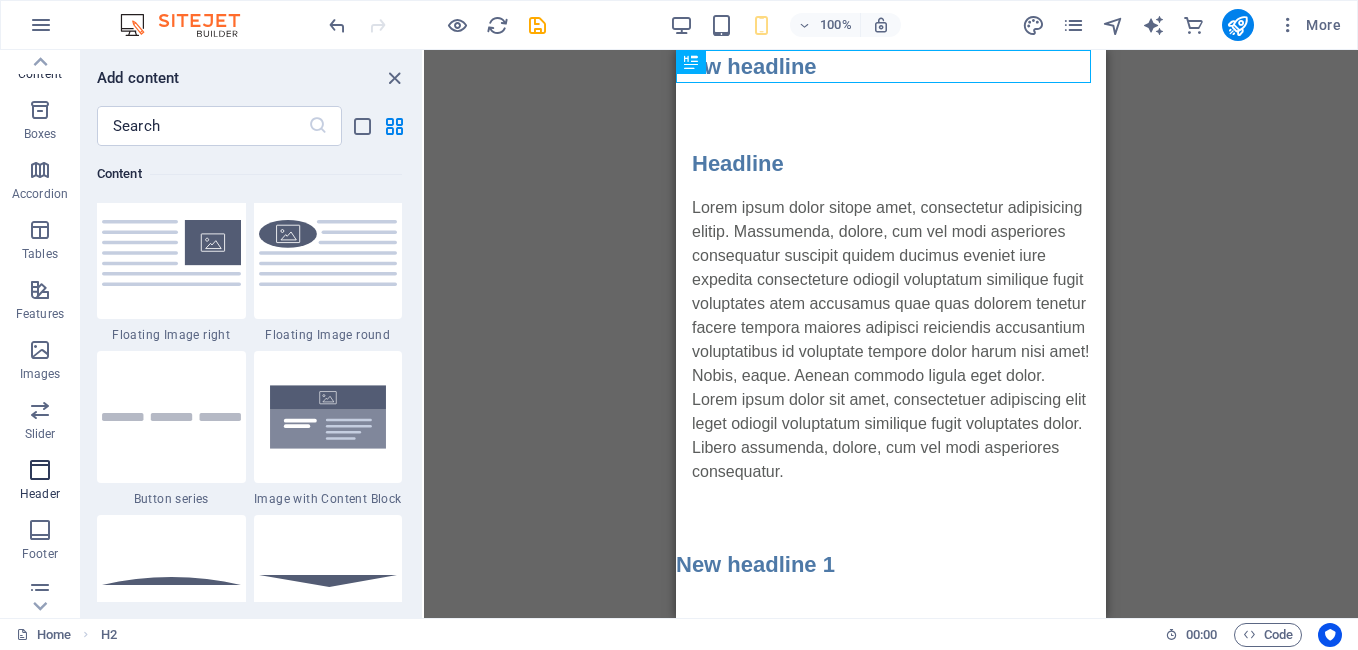 click at bounding box center (40, 470) 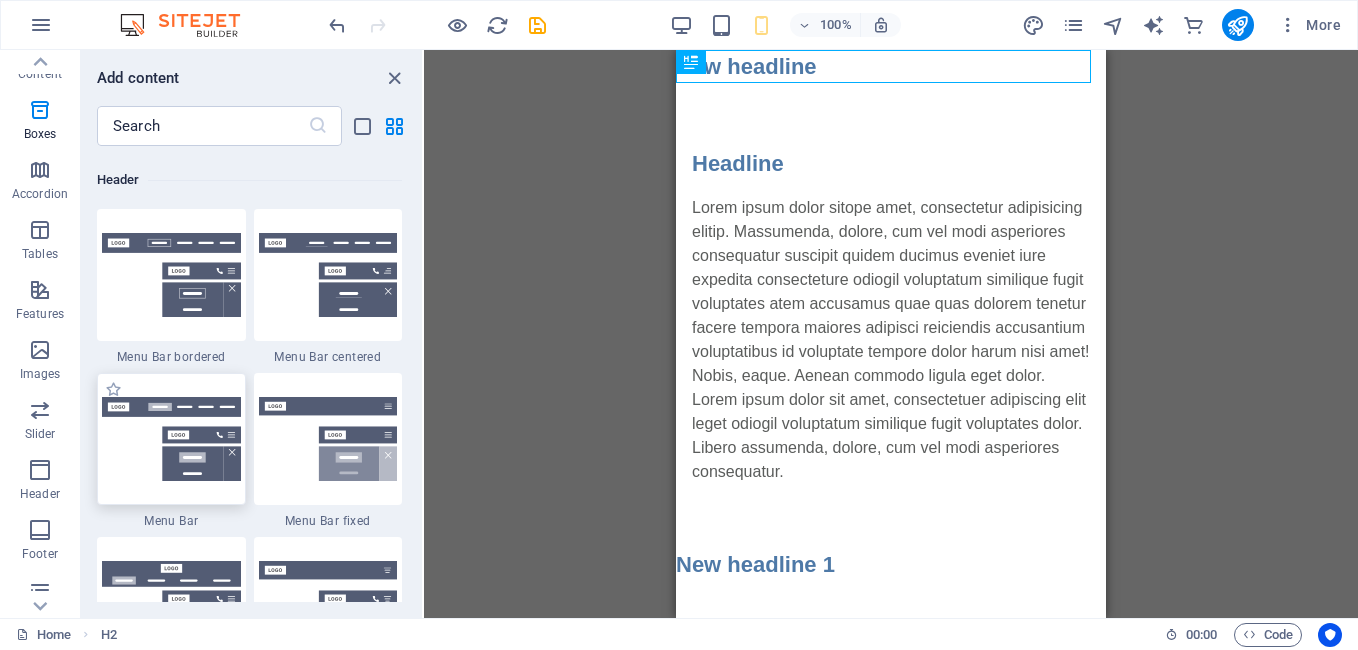 scroll, scrollTop: 12042, scrollLeft: 0, axis: vertical 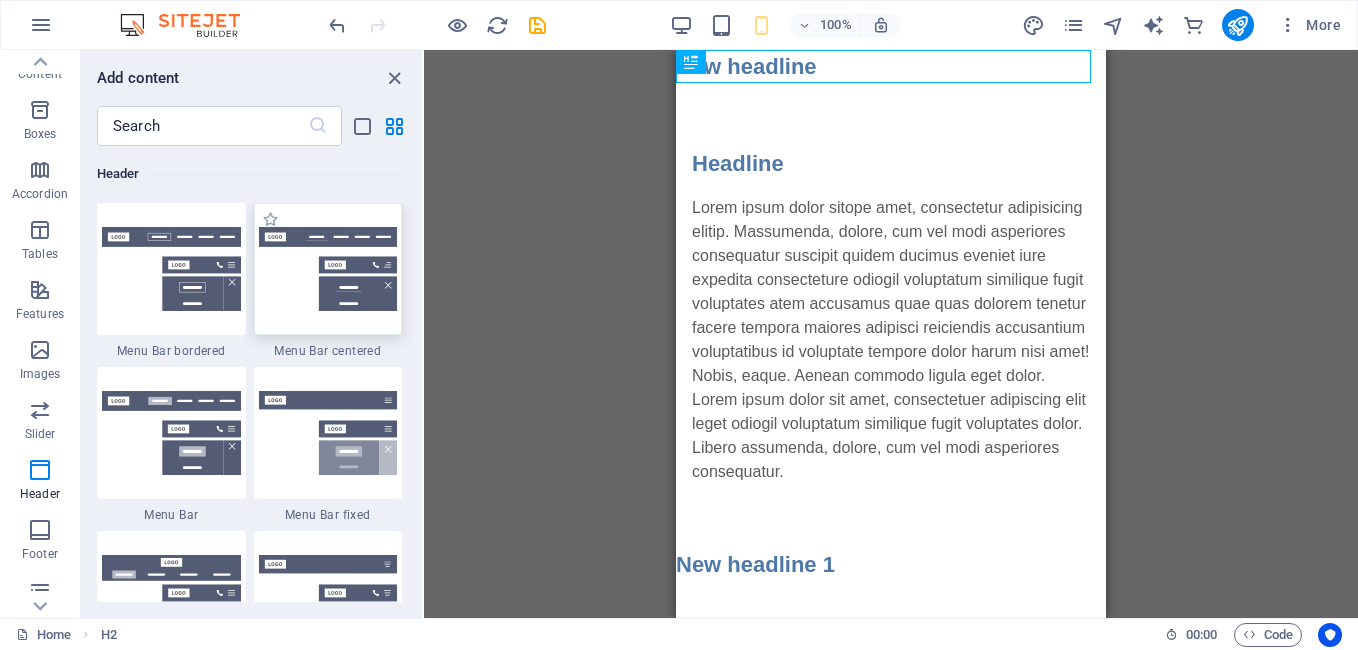 click at bounding box center [328, 269] 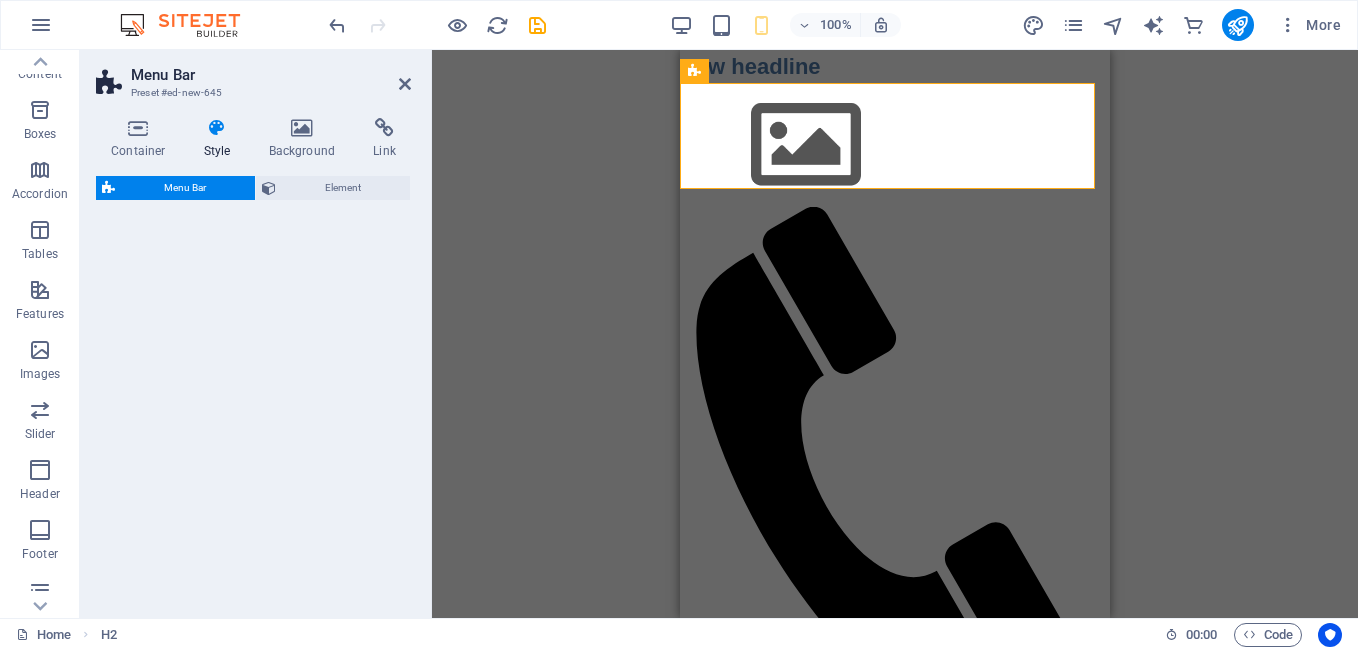 select on "rem" 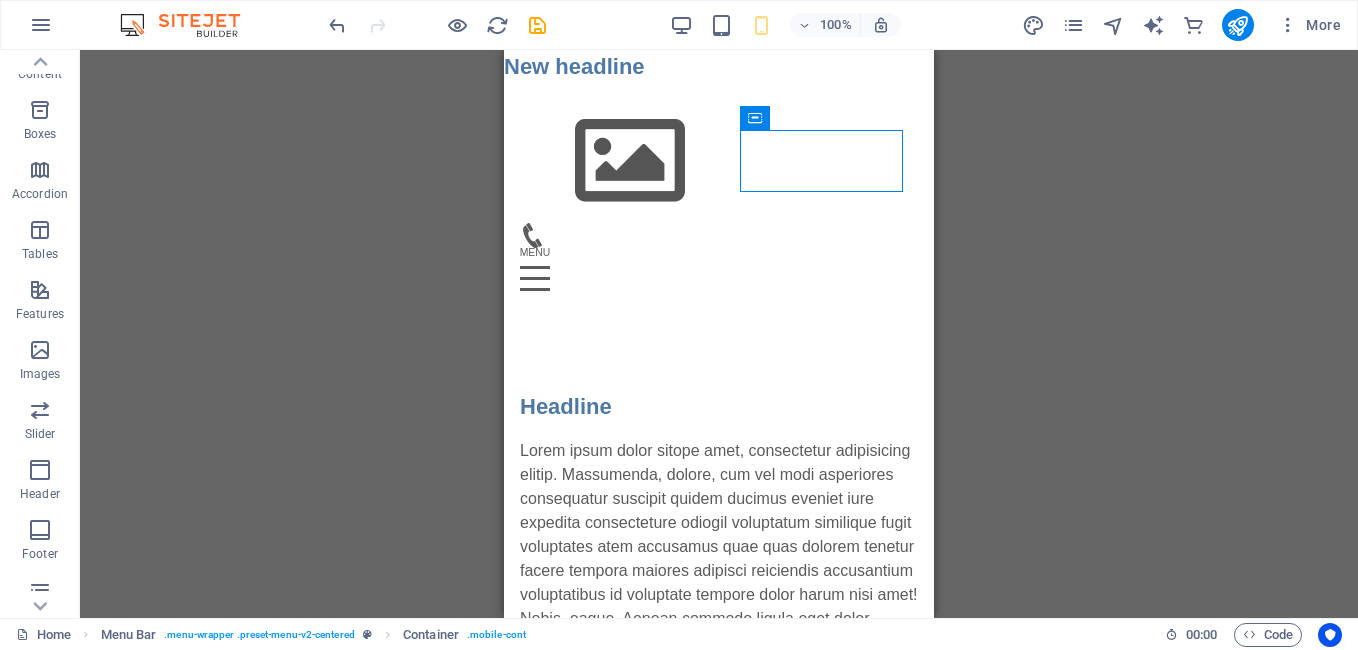 drag, startPoint x: 762, startPoint y: 153, endPoint x: 940, endPoint y: 120, distance: 181.03314 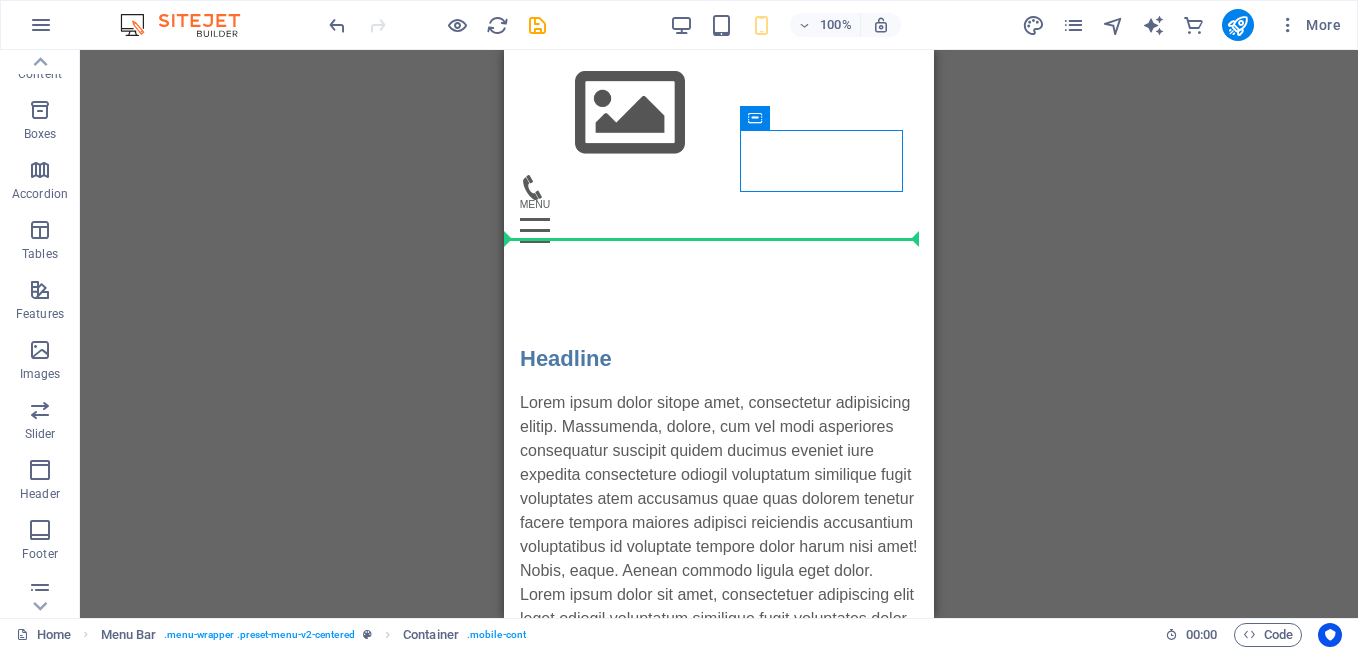 scroll, scrollTop: 0, scrollLeft: 0, axis: both 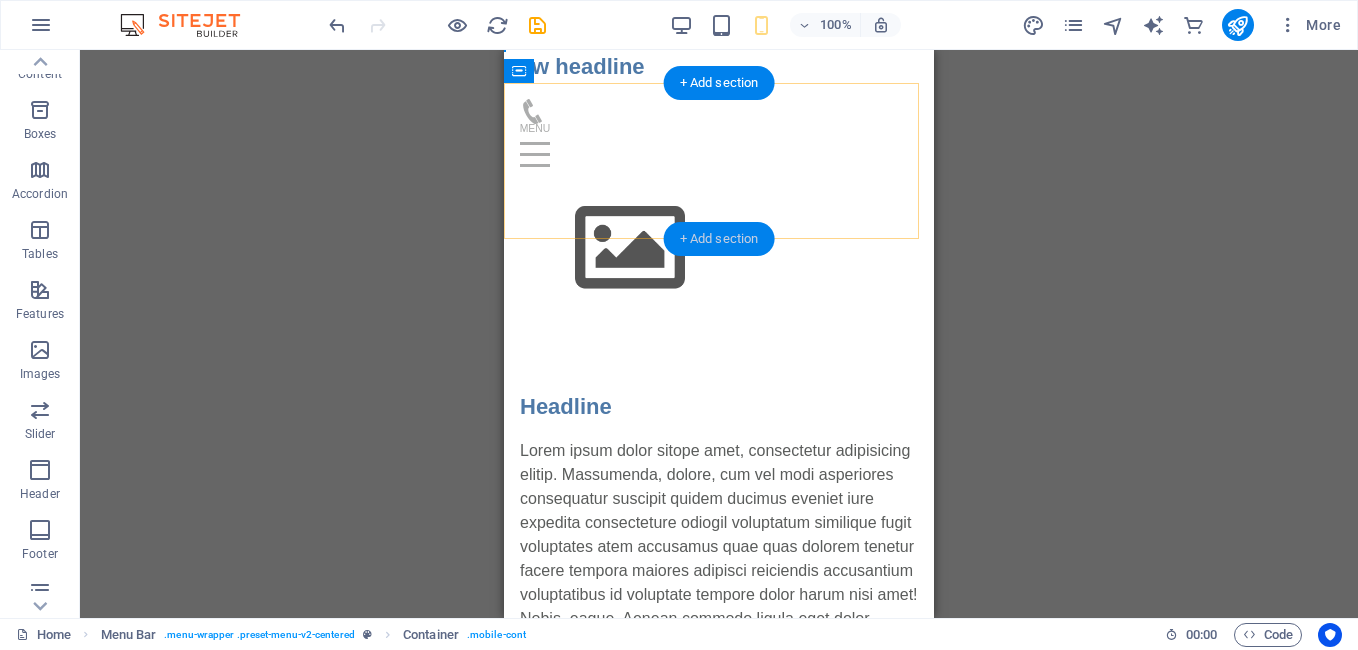 click on "+ Add section" at bounding box center [719, 239] 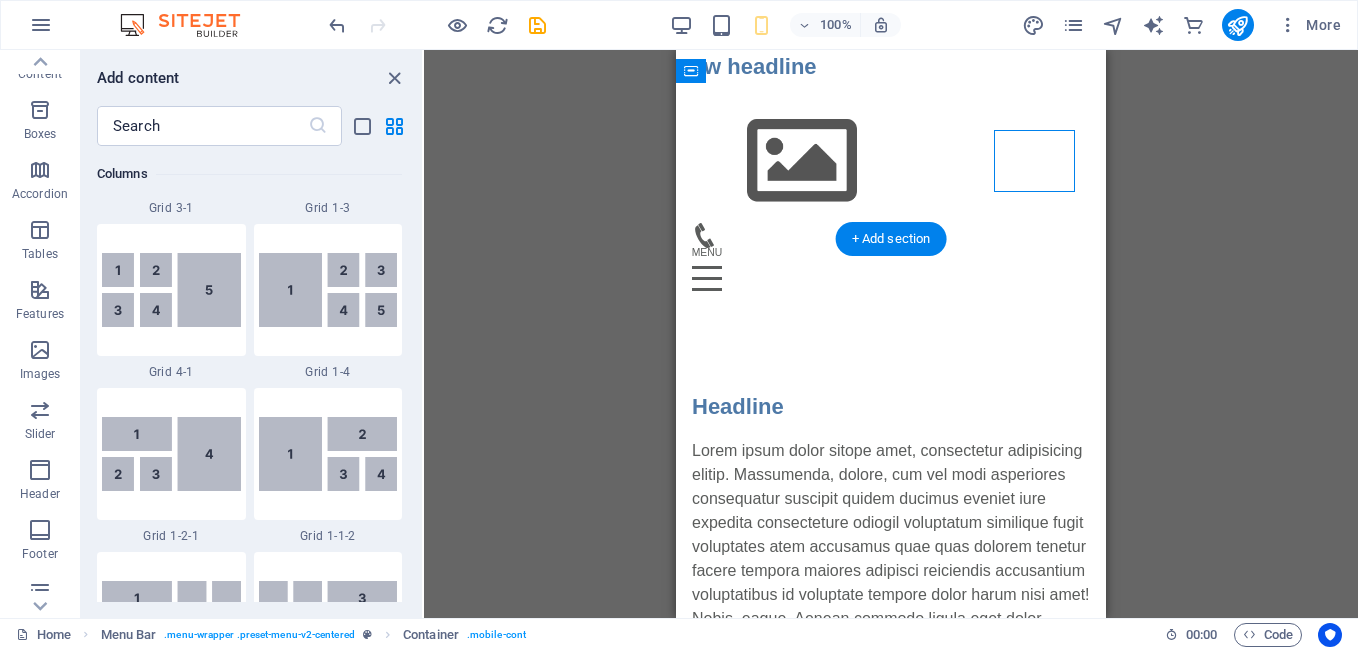 scroll, scrollTop: 3499, scrollLeft: 0, axis: vertical 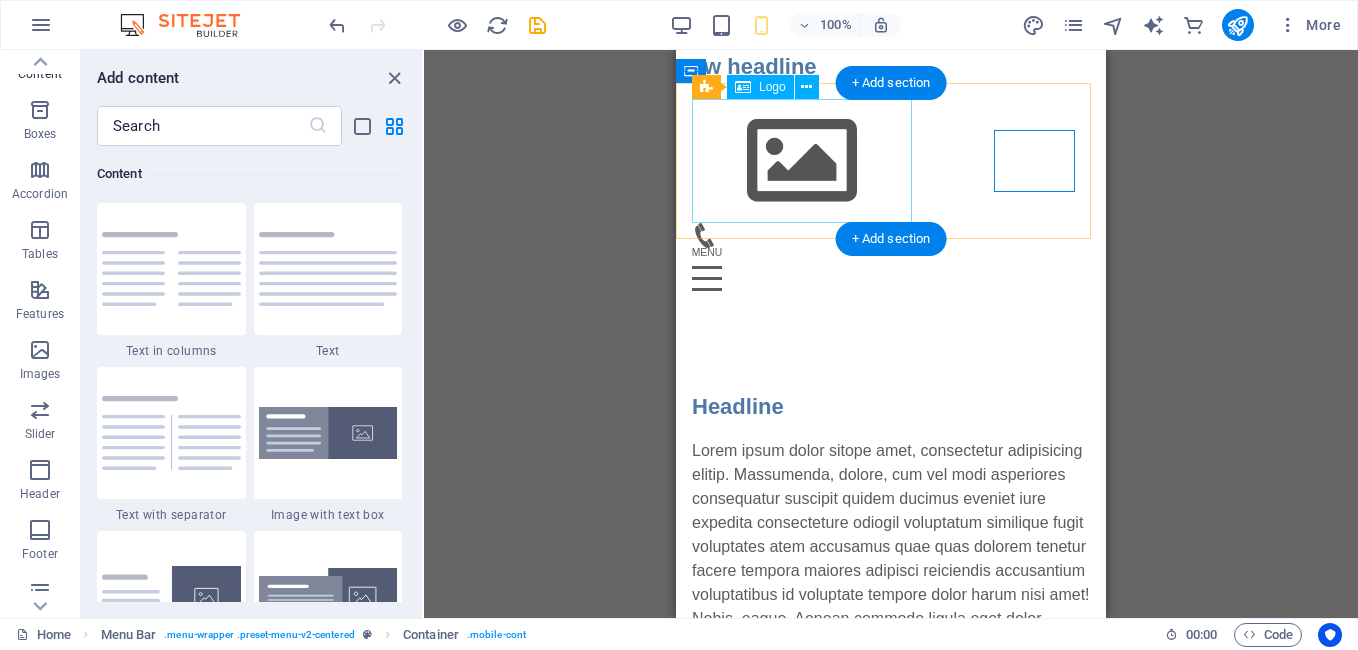 click at bounding box center (891, 161) 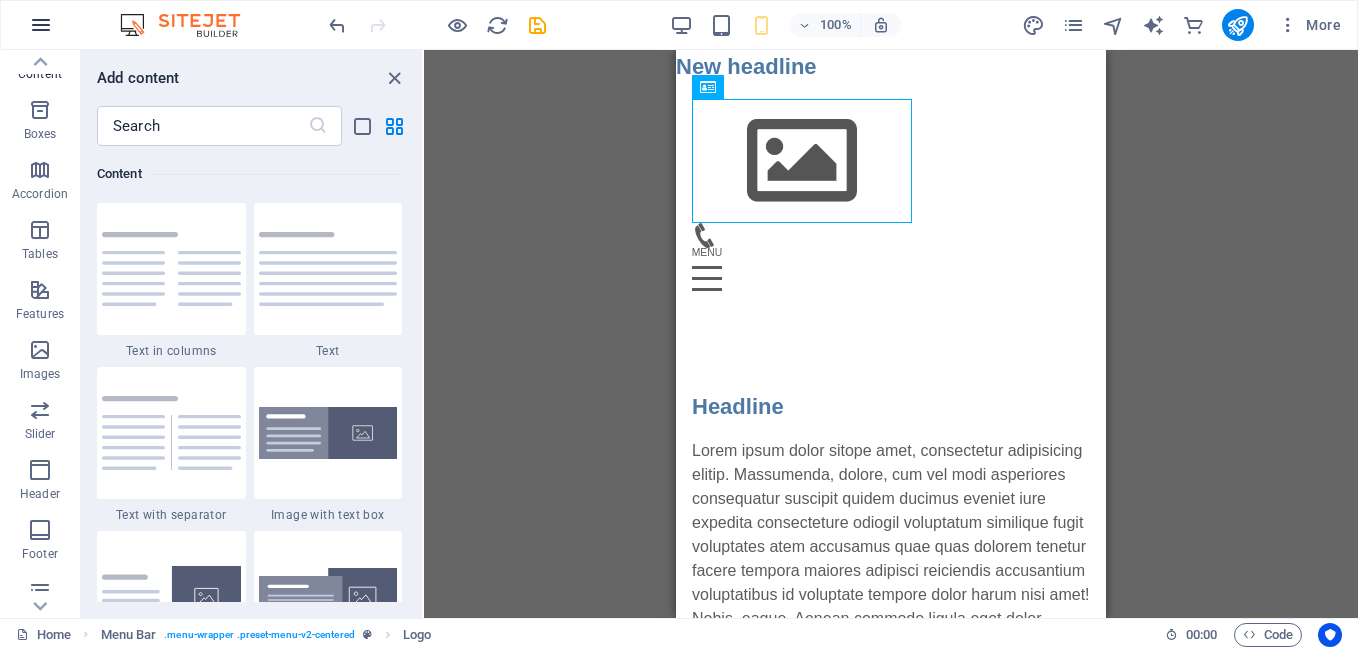 click at bounding box center [41, 25] 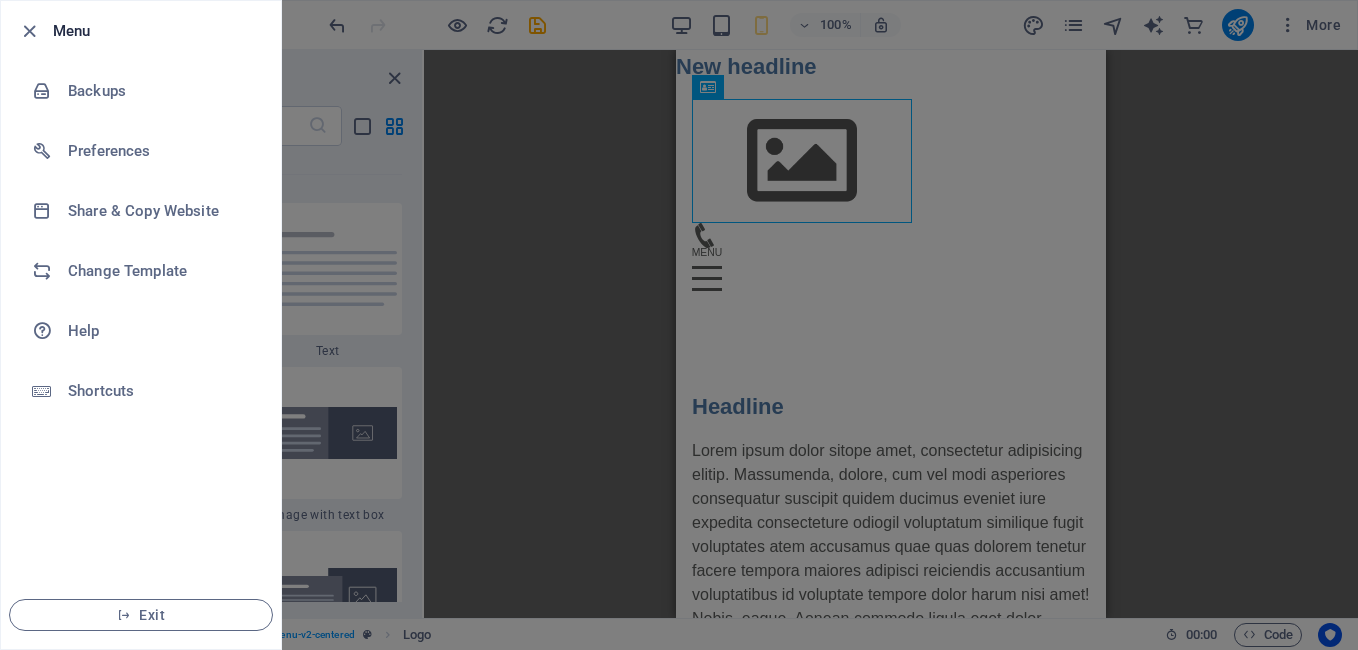 click at bounding box center (35, 31) 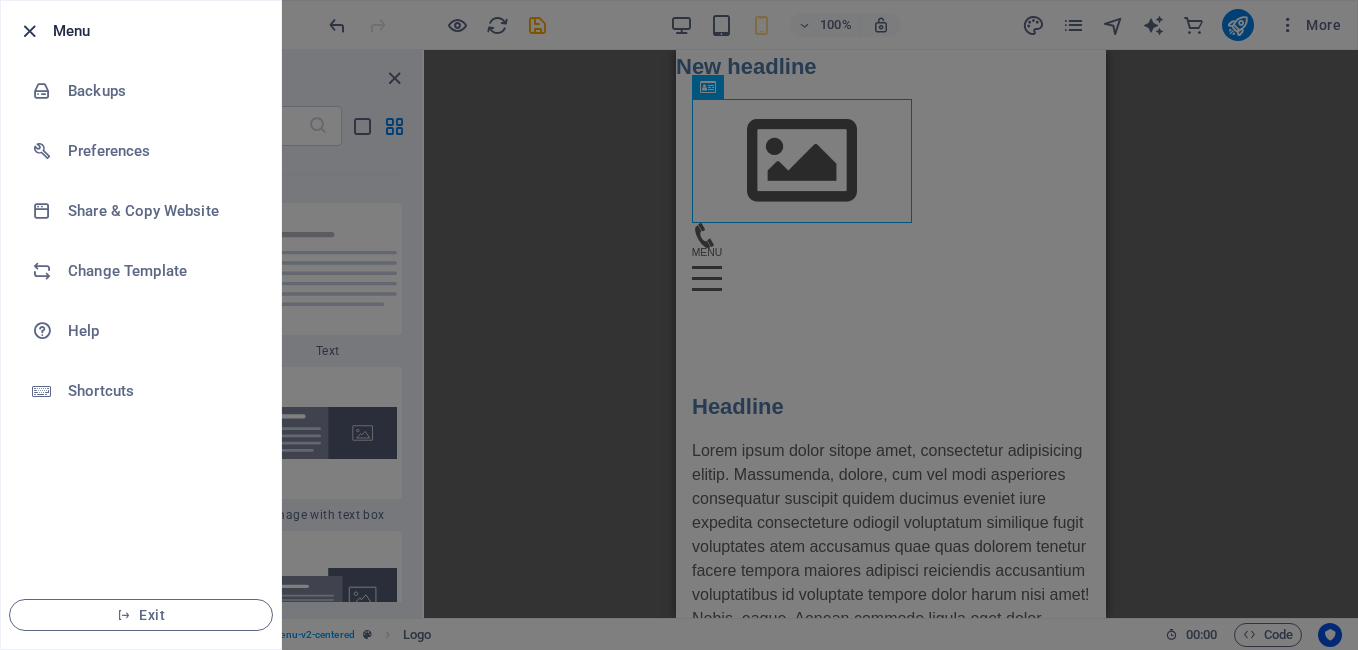 click at bounding box center [29, 31] 